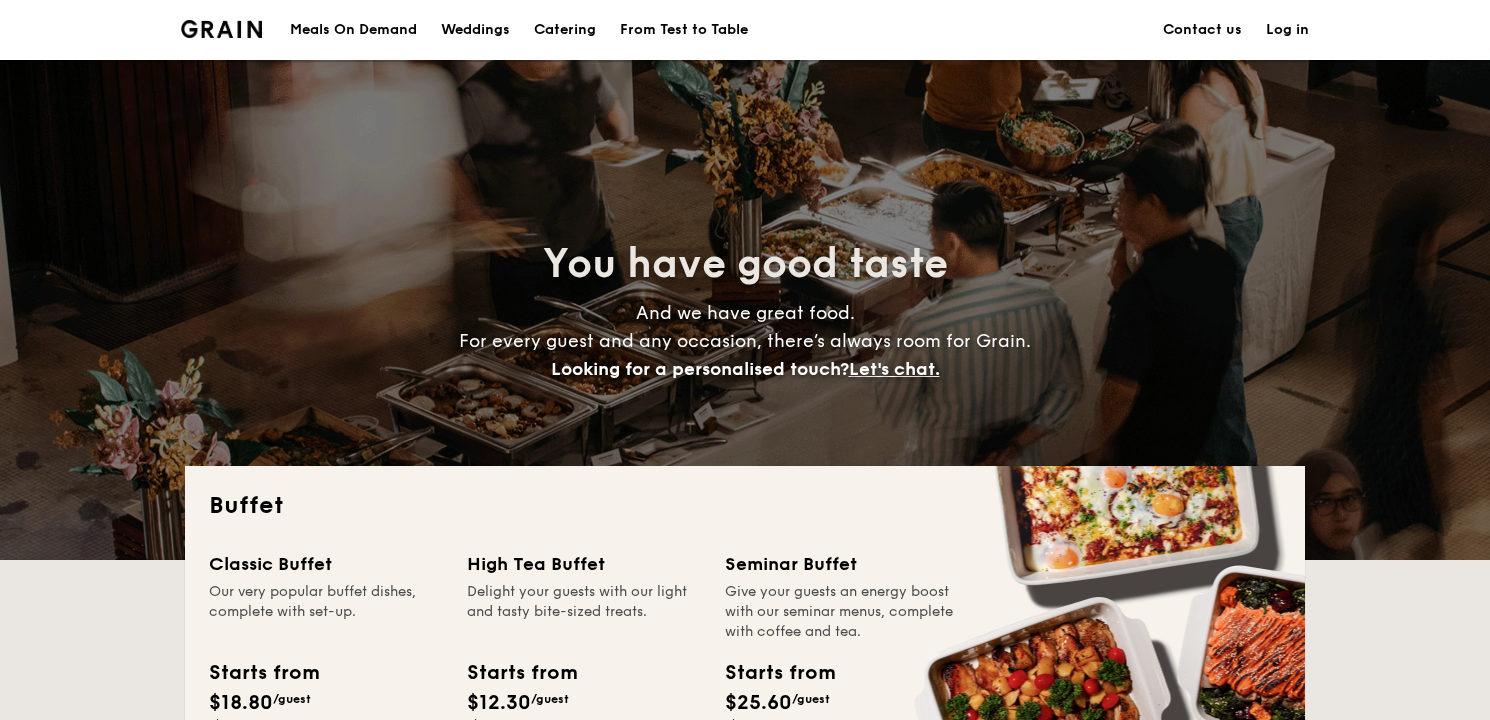 scroll, scrollTop: 0, scrollLeft: 0, axis: both 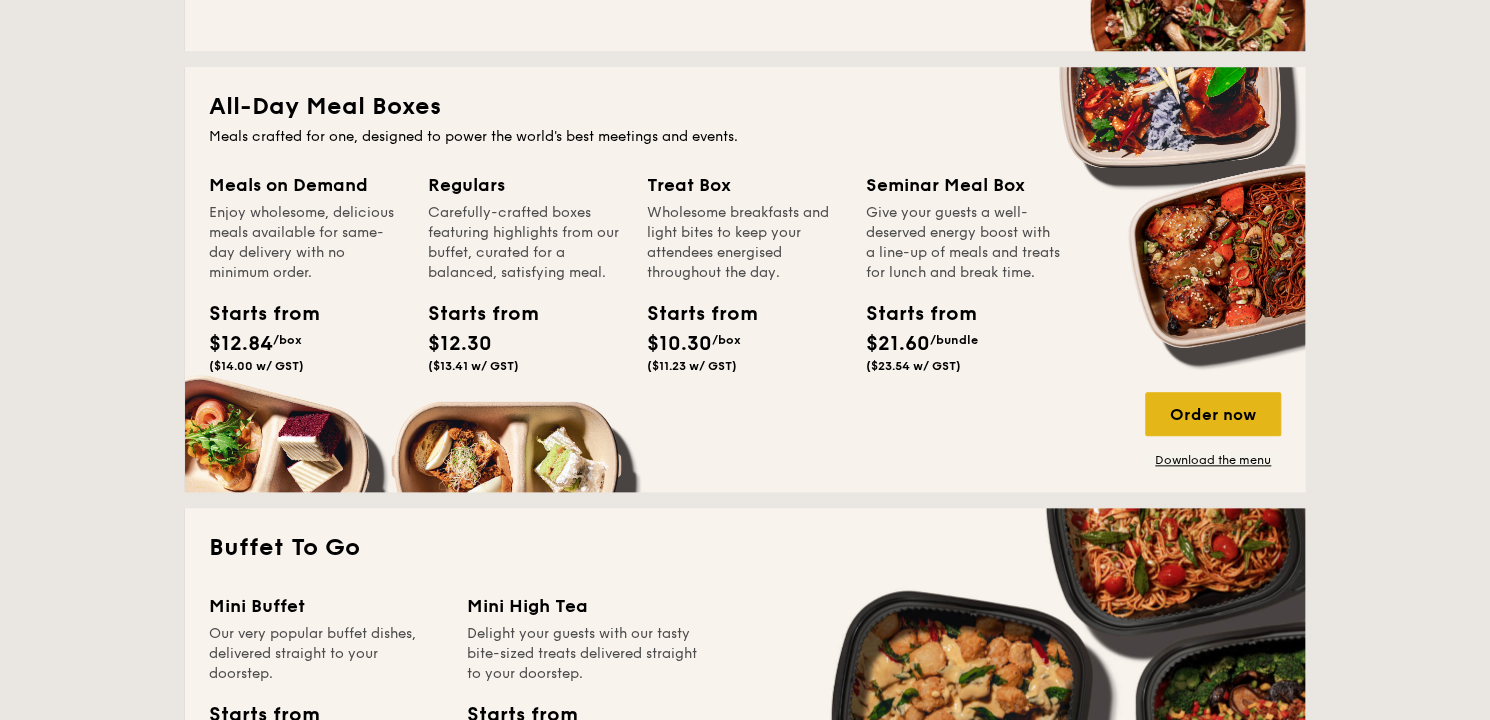 click on "Order now" at bounding box center (1213, 414) 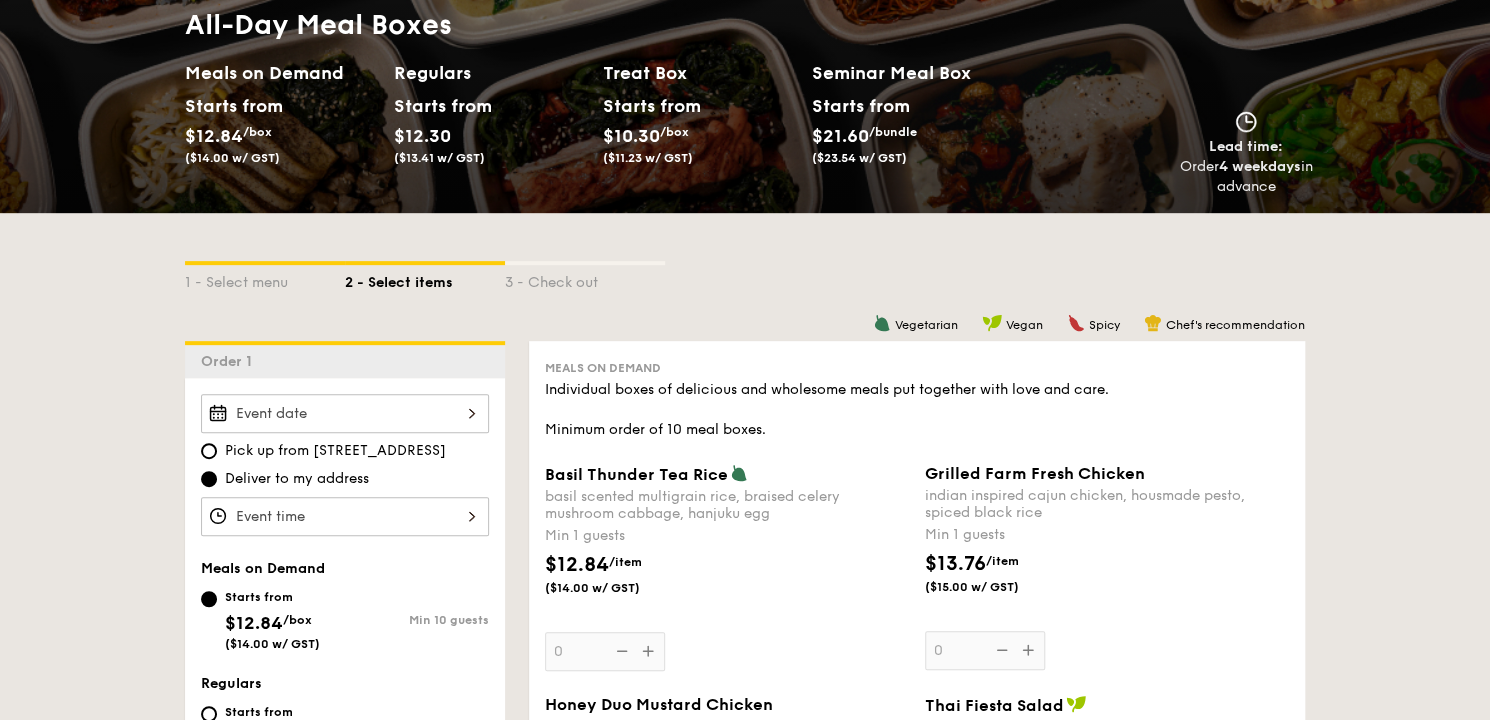 scroll, scrollTop: 240, scrollLeft: 0, axis: vertical 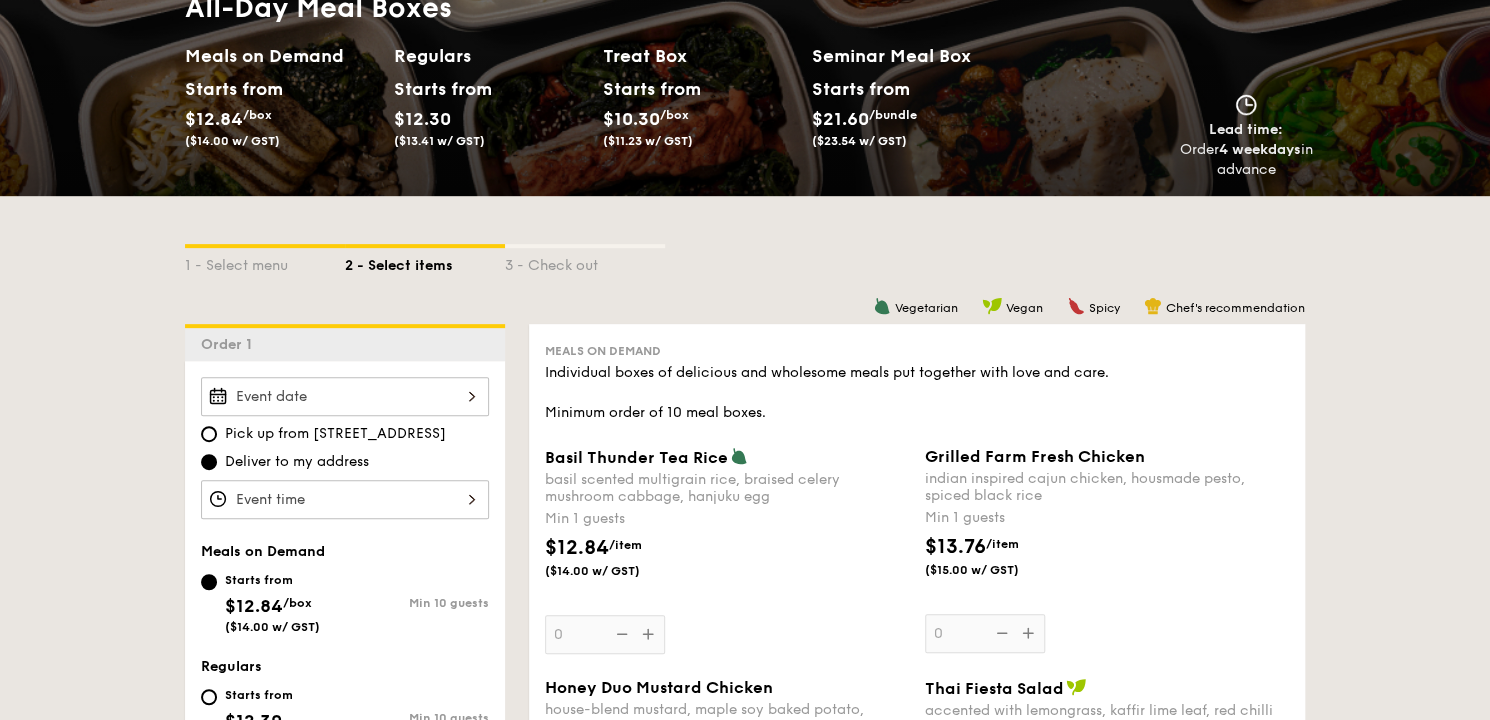 click at bounding box center (345, 396) 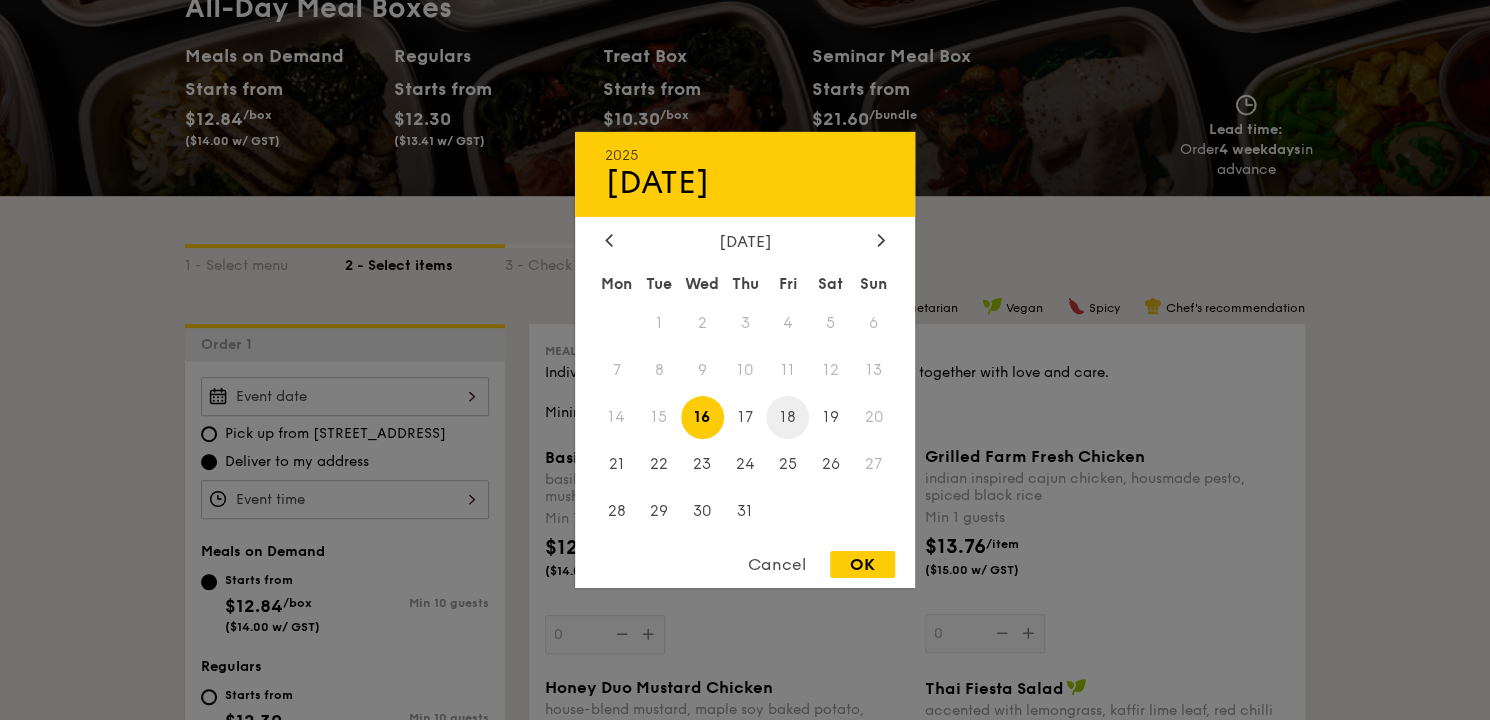 click on "18" at bounding box center (787, 417) 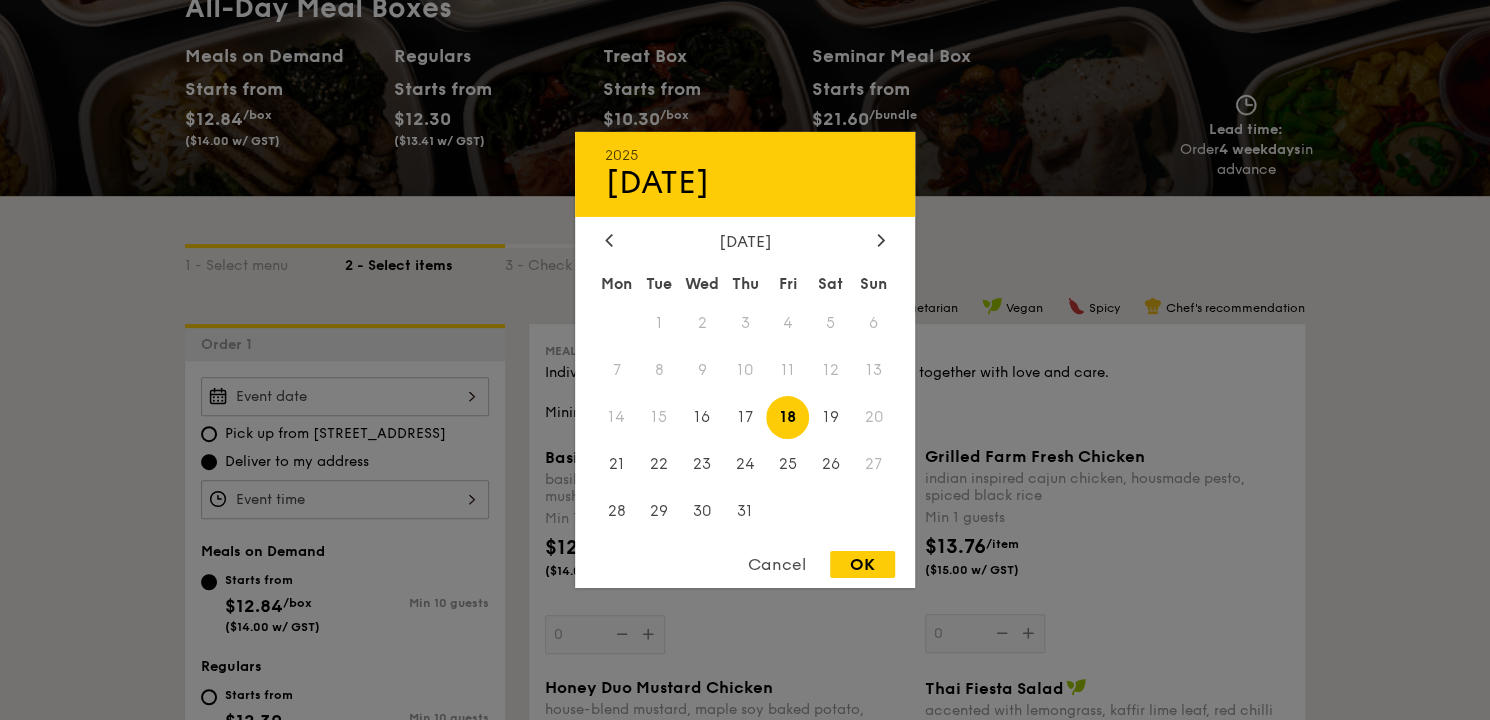 drag, startPoint x: 869, startPoint y: 569, endPoint x: 836, endPoint y: 568, distance: 33.01515 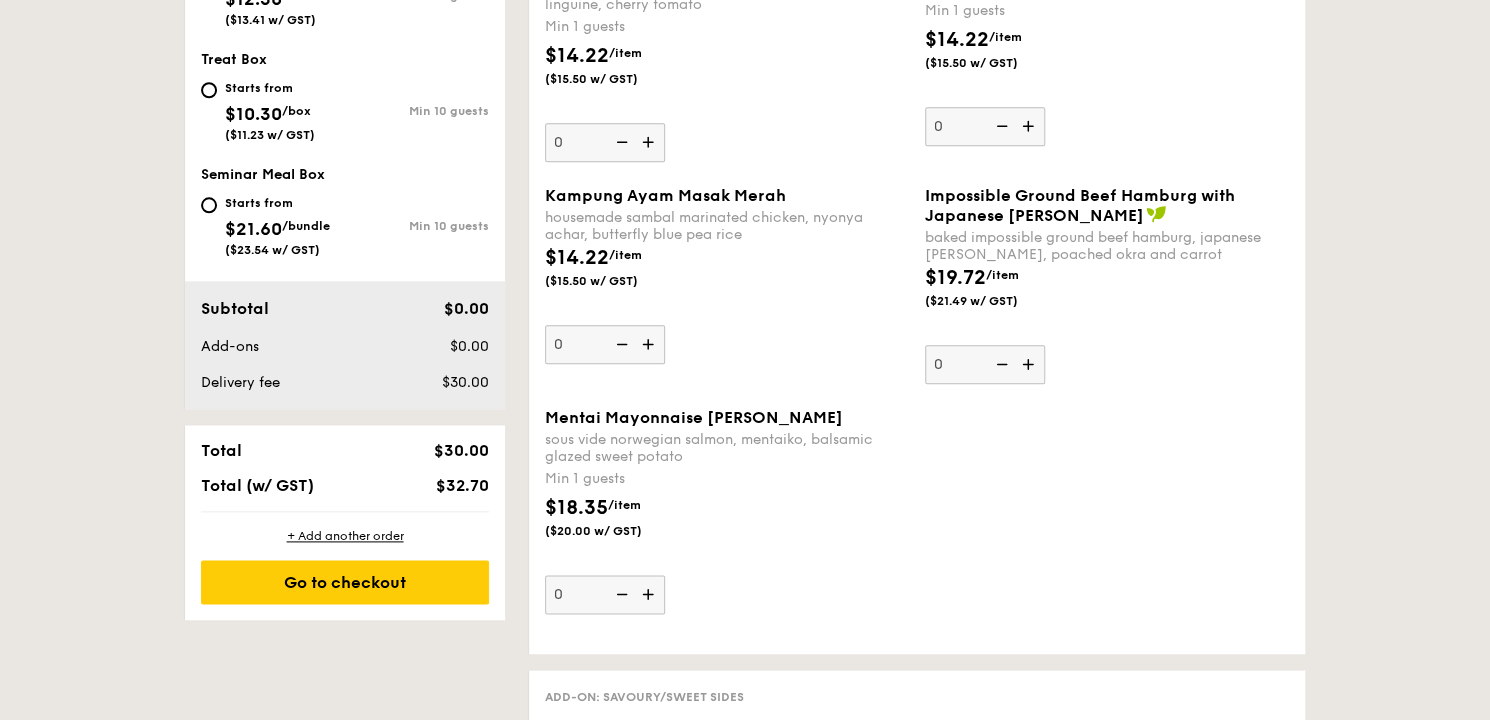 scroll, scrollTop: 1080, scrollLeft: 0, axis: vertical 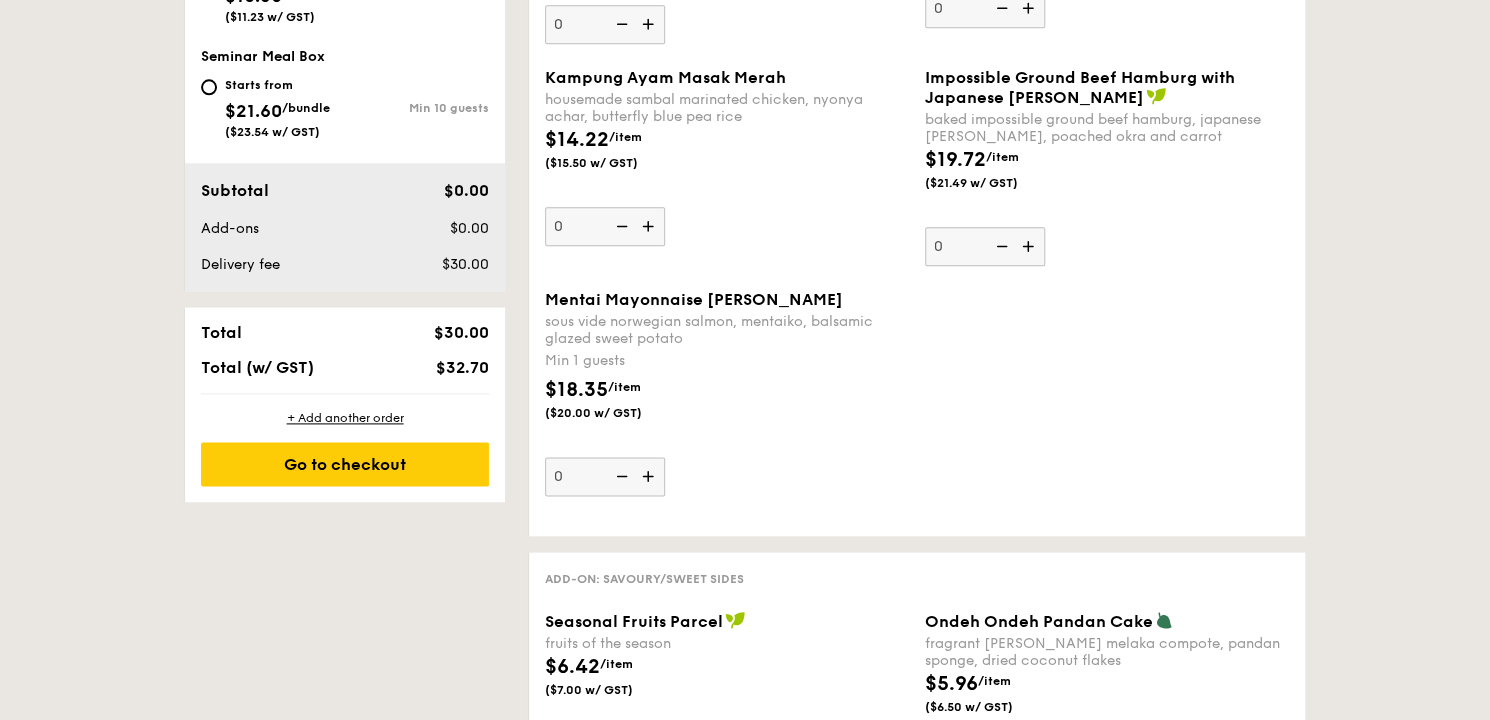 click at bounding box center (650, 476) 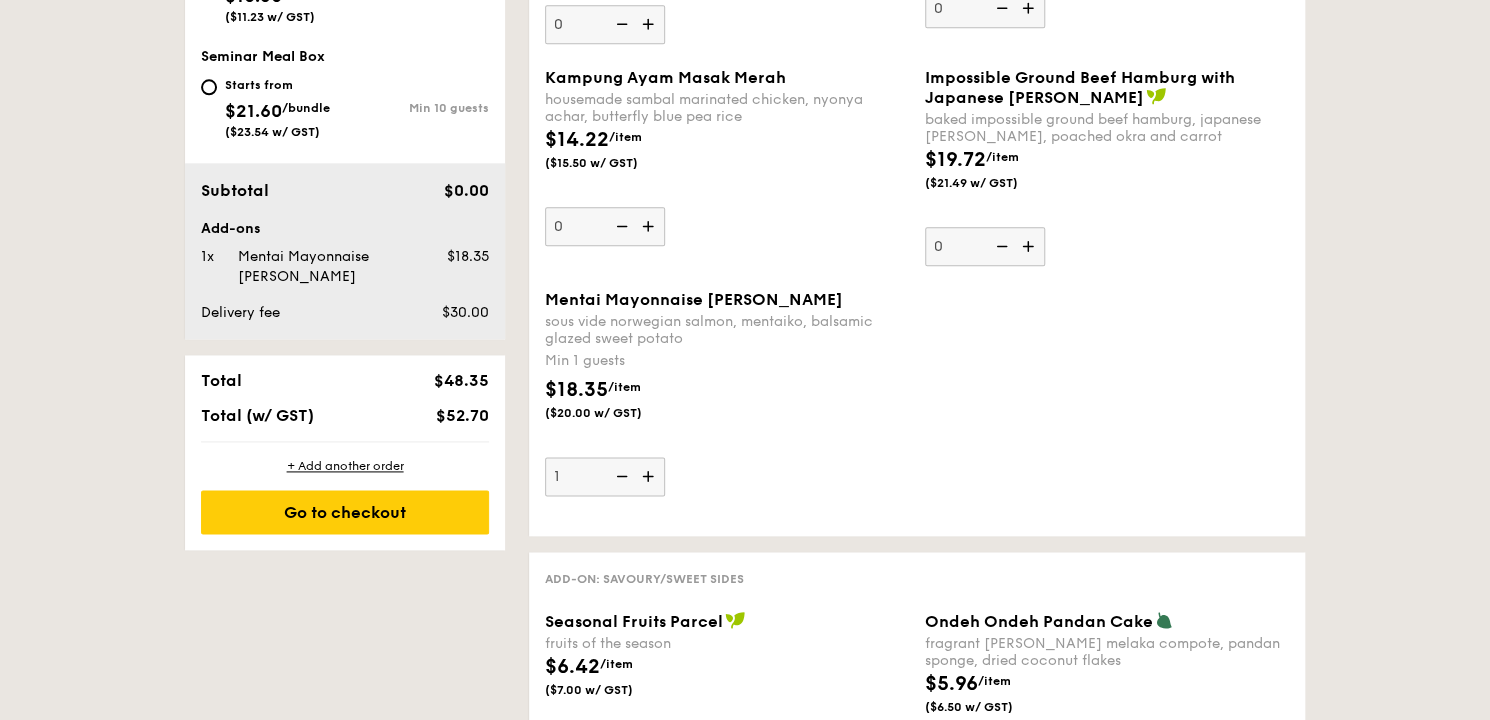 click at bounding box center (650, 476) 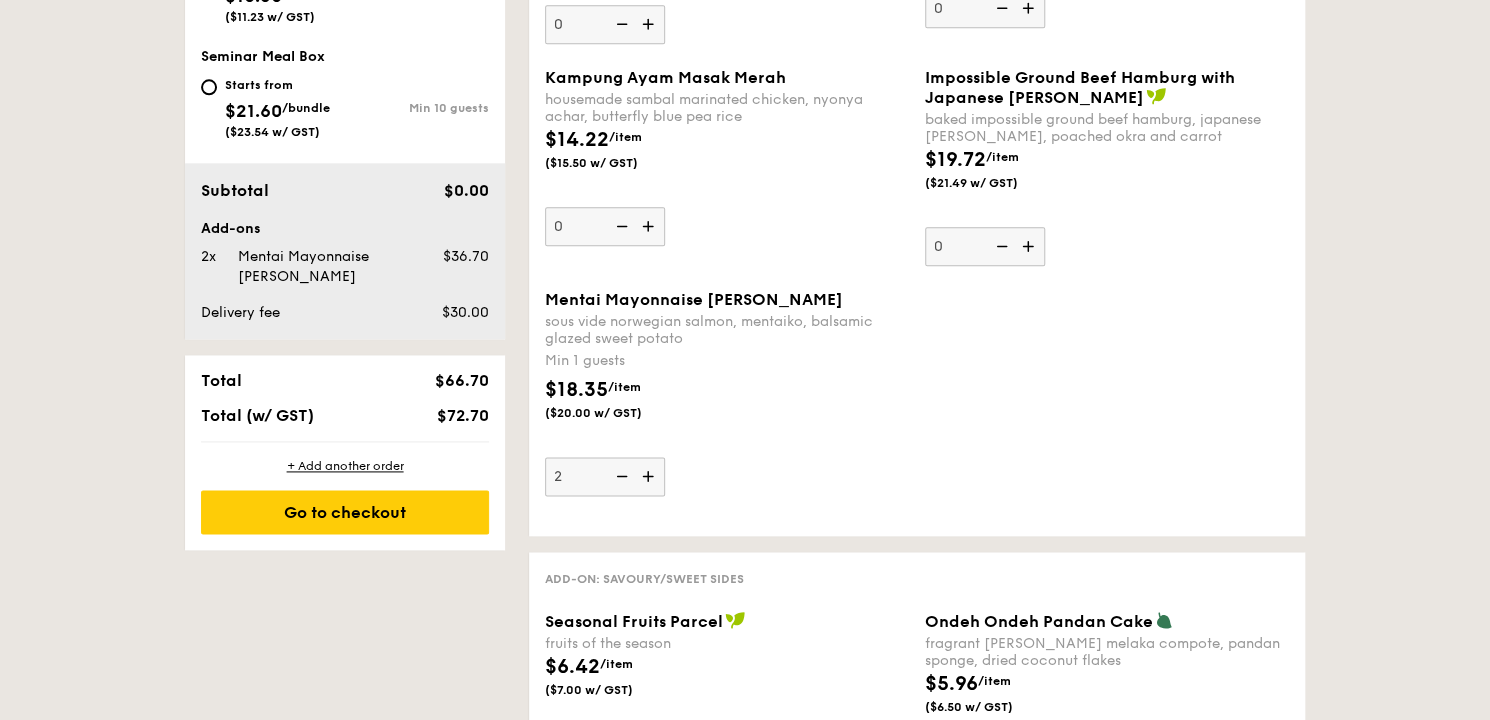 click at bounding box center [650, 476] 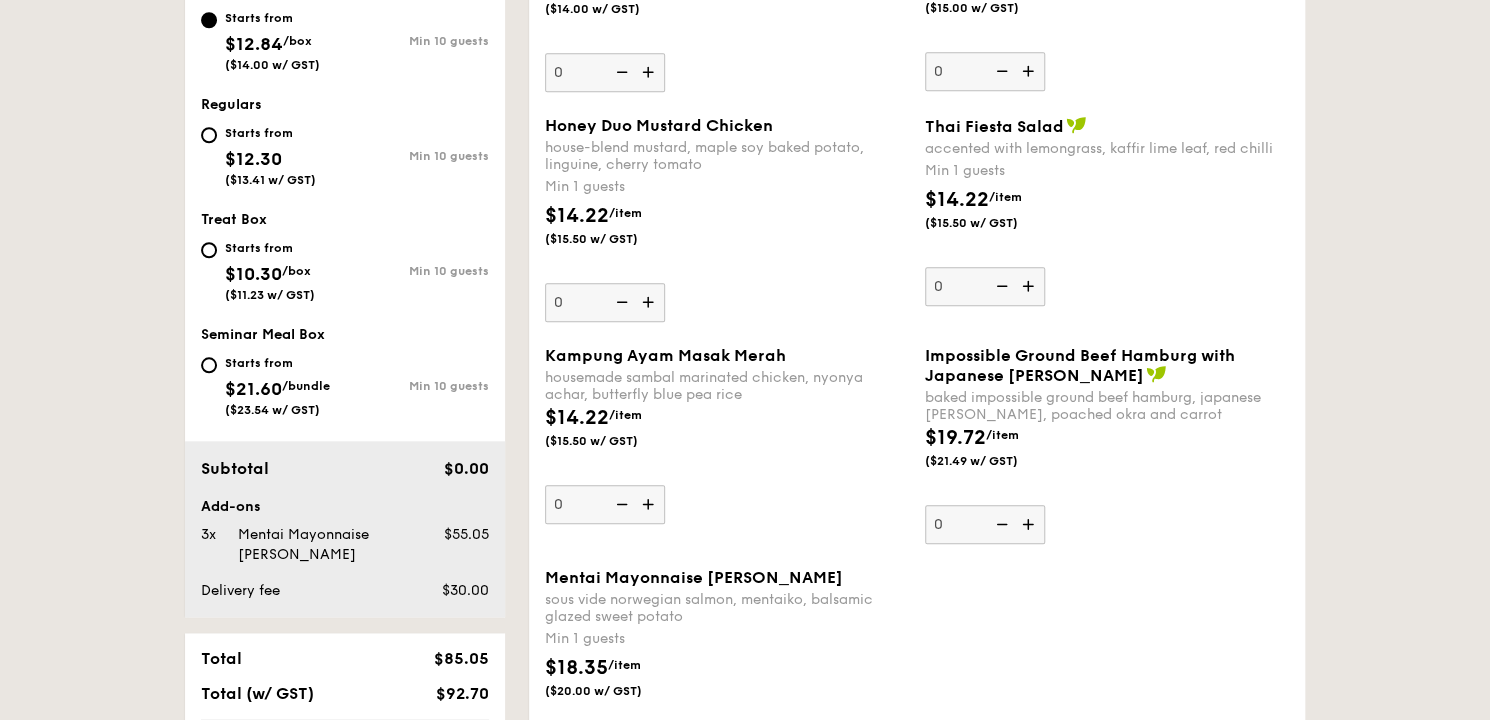 scroll, scrollTop: 840, scrollLeft: 0, axis: vertical 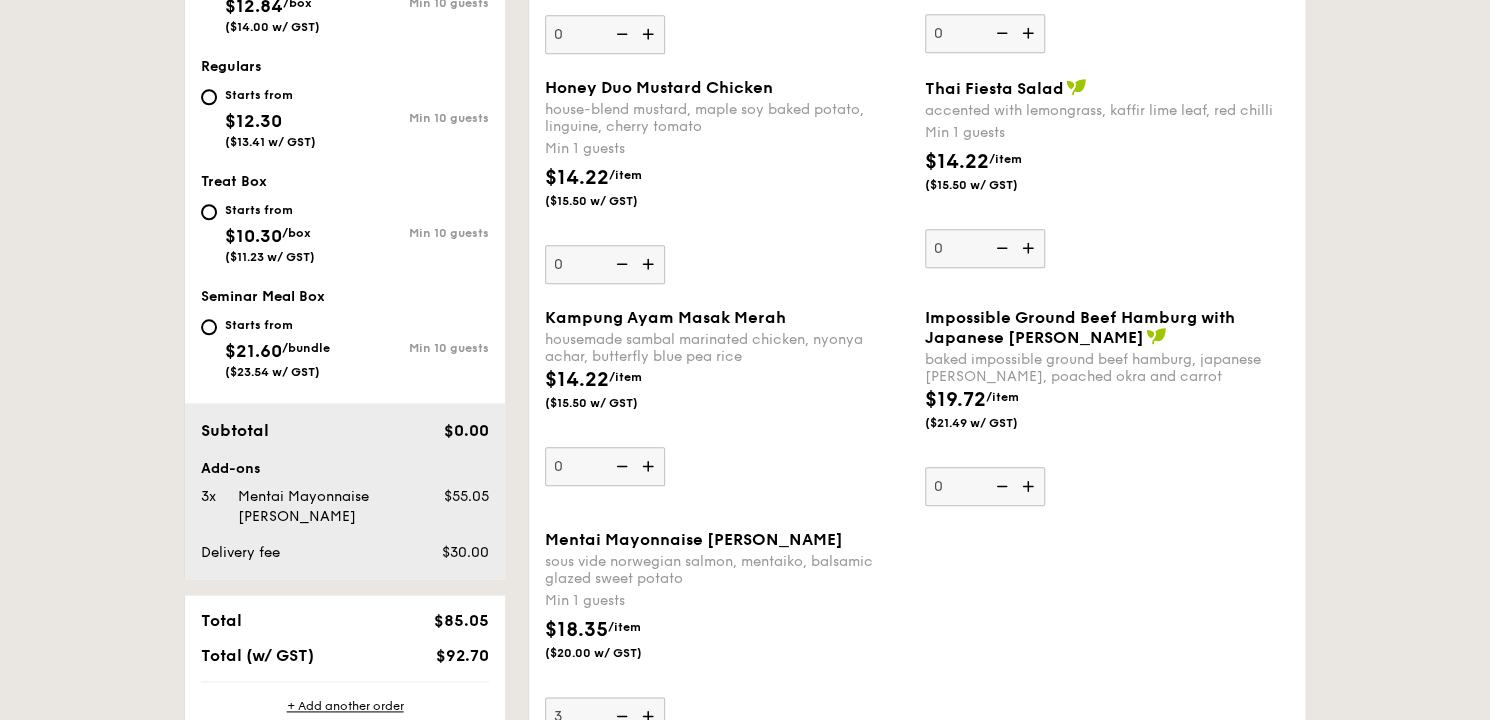 click at bounding box center (650, 264) 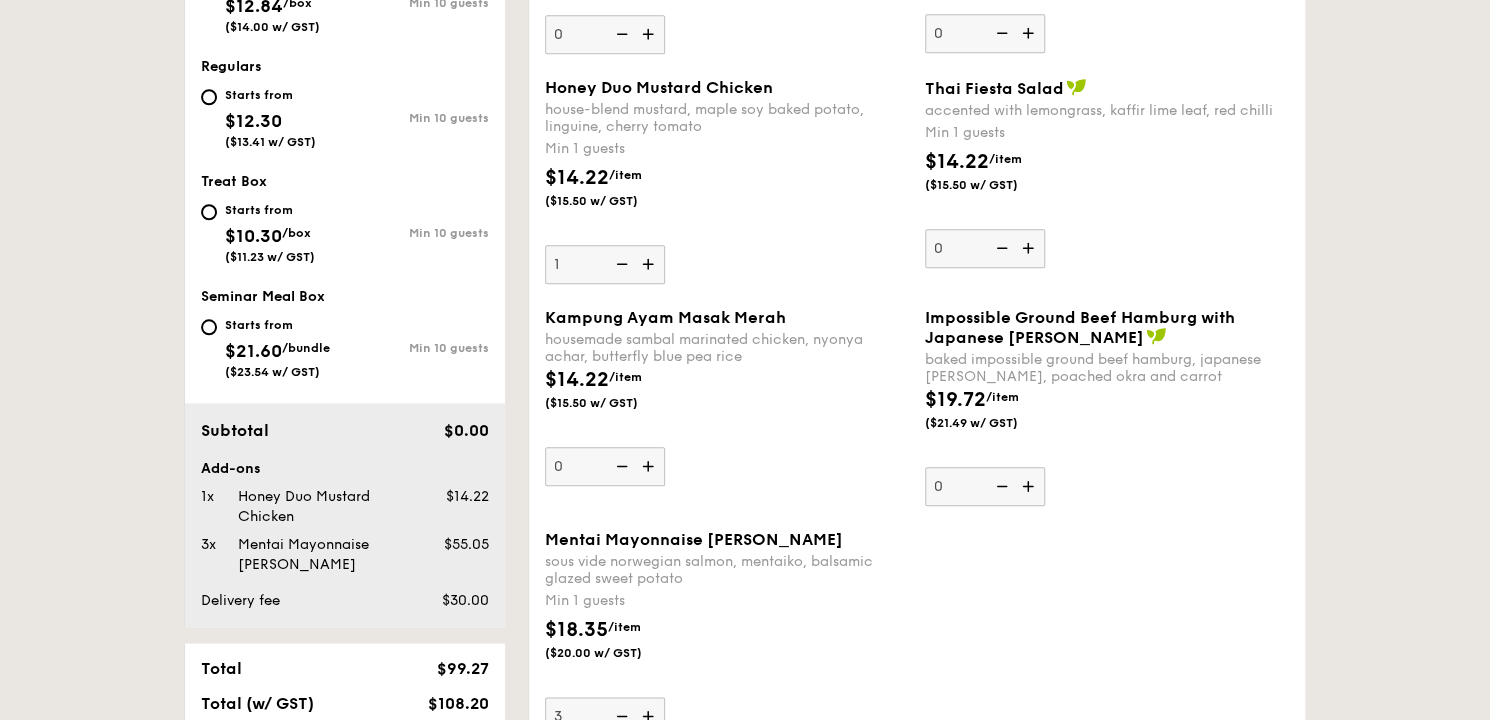 click at bounding box center [650, 264] 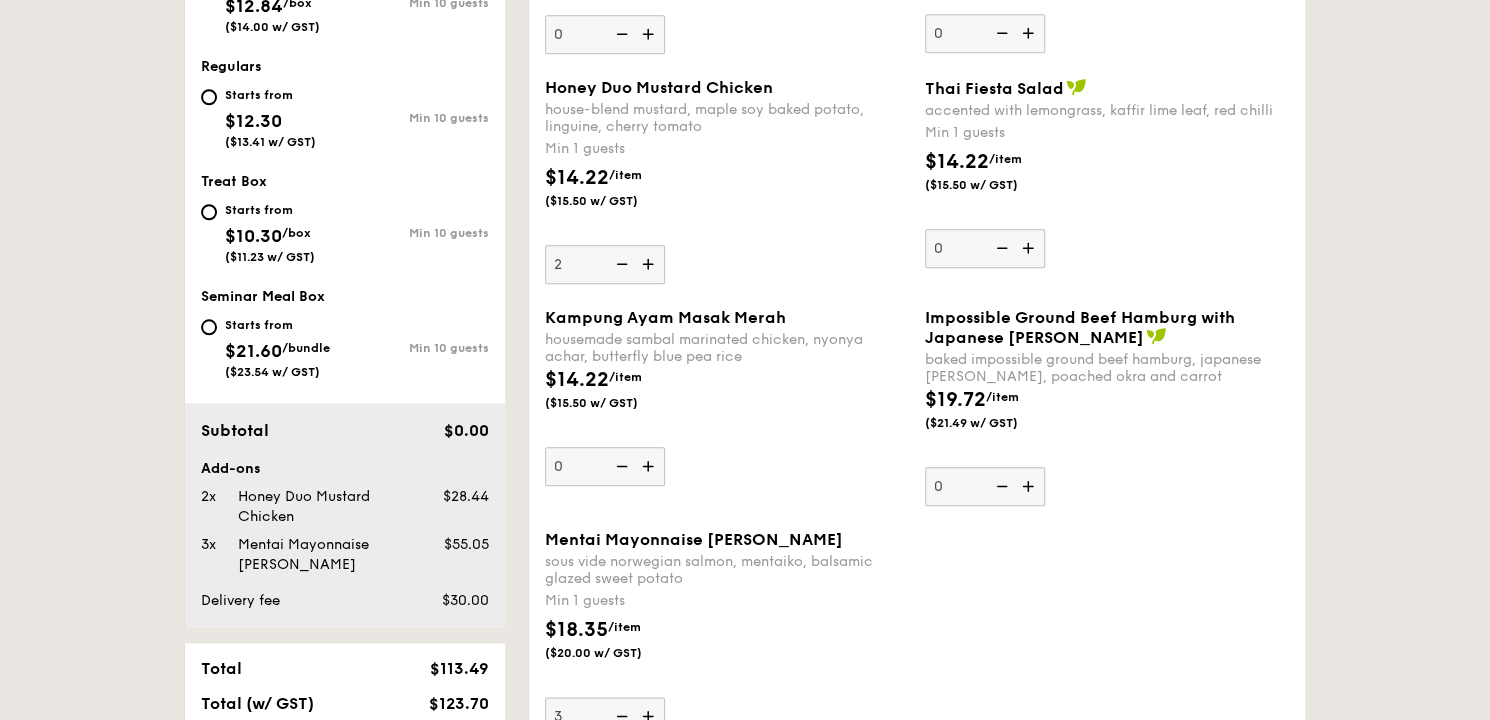 click at bounding box center [1030, 486] 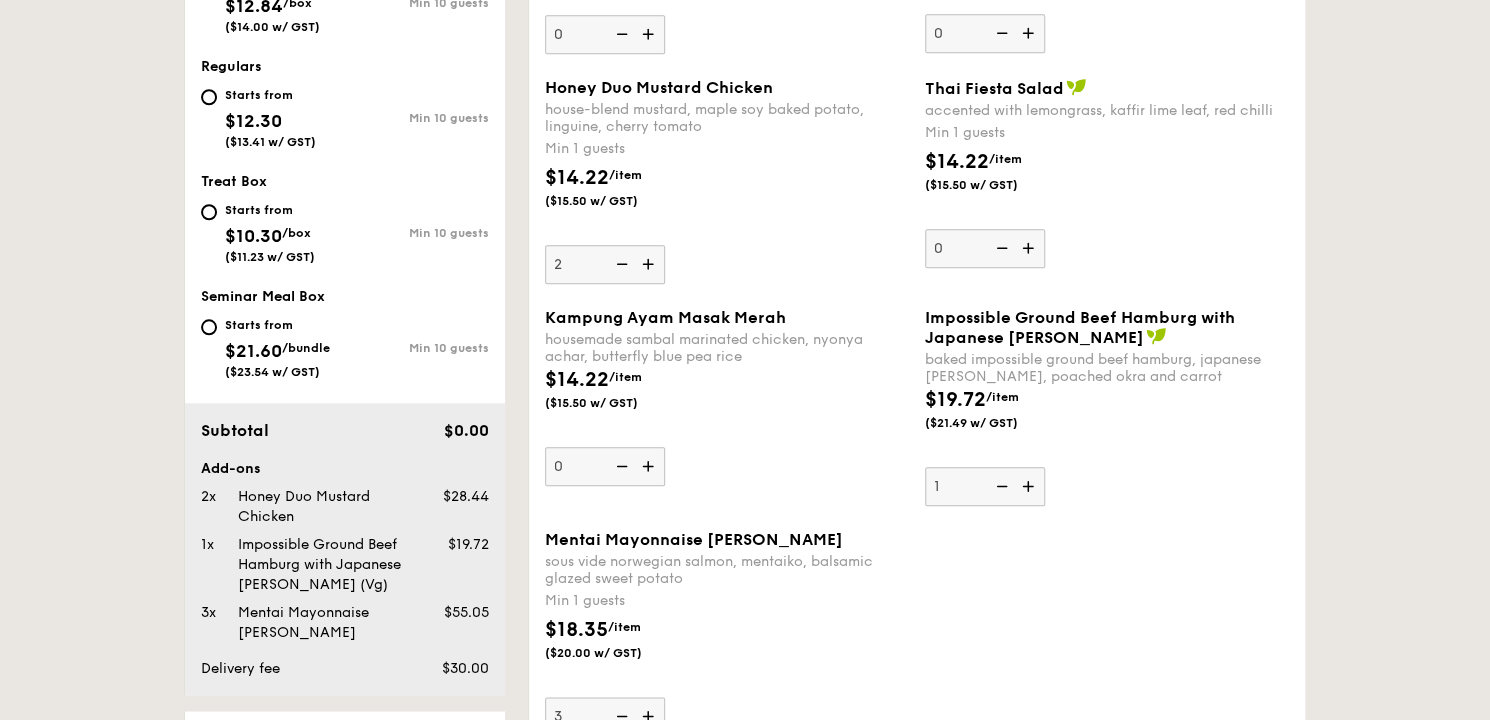click at bounding box center [1030, 486] 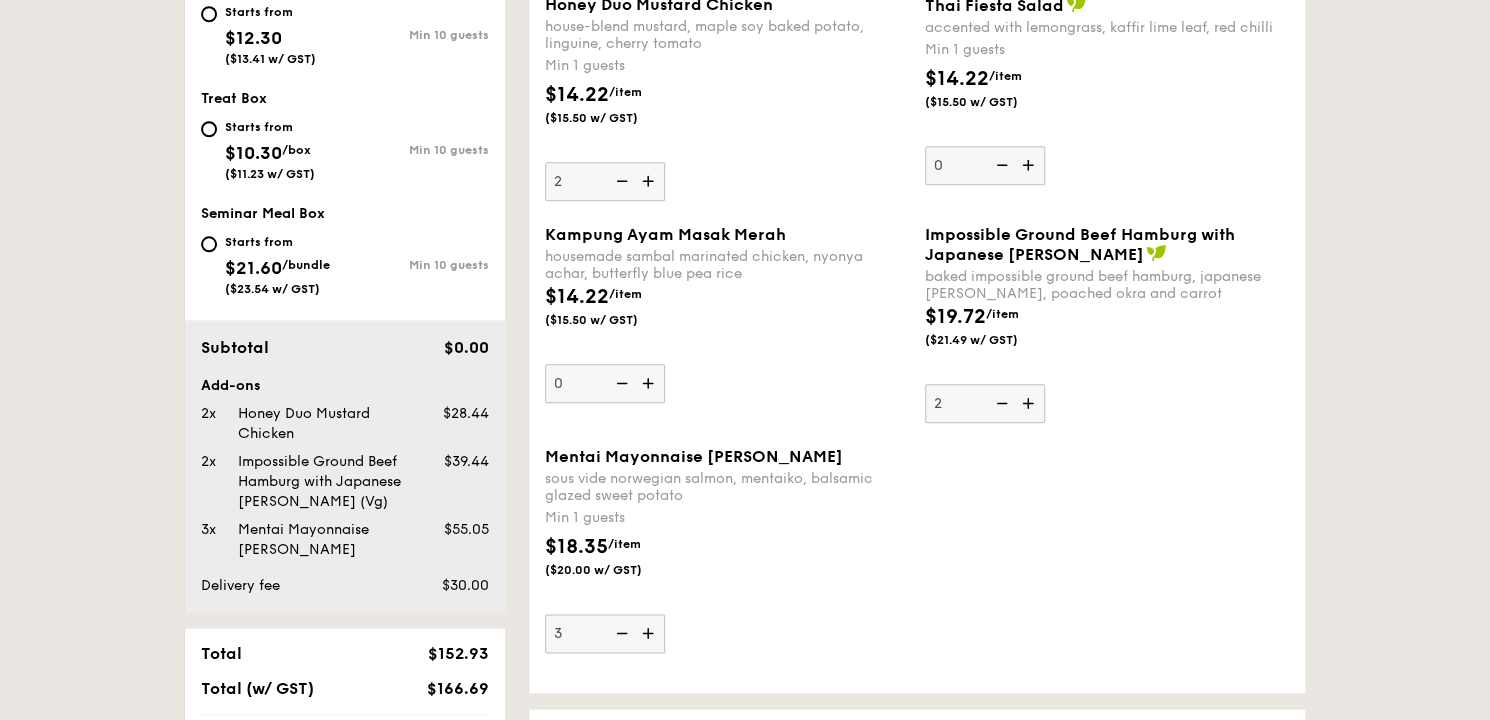 scroll, scrollTop: 1080, scrollLeft: 0, axis: vertical 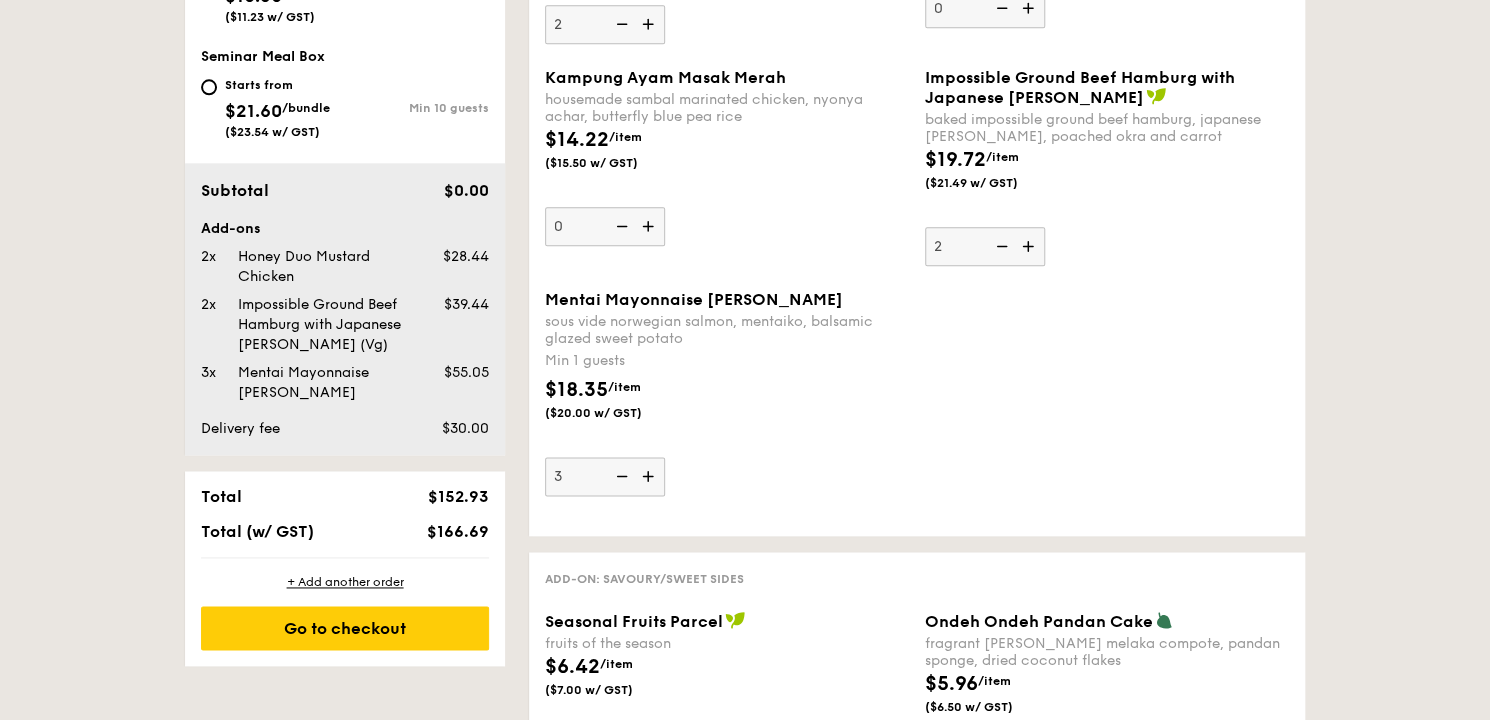 click at bounding box center (650, 226) 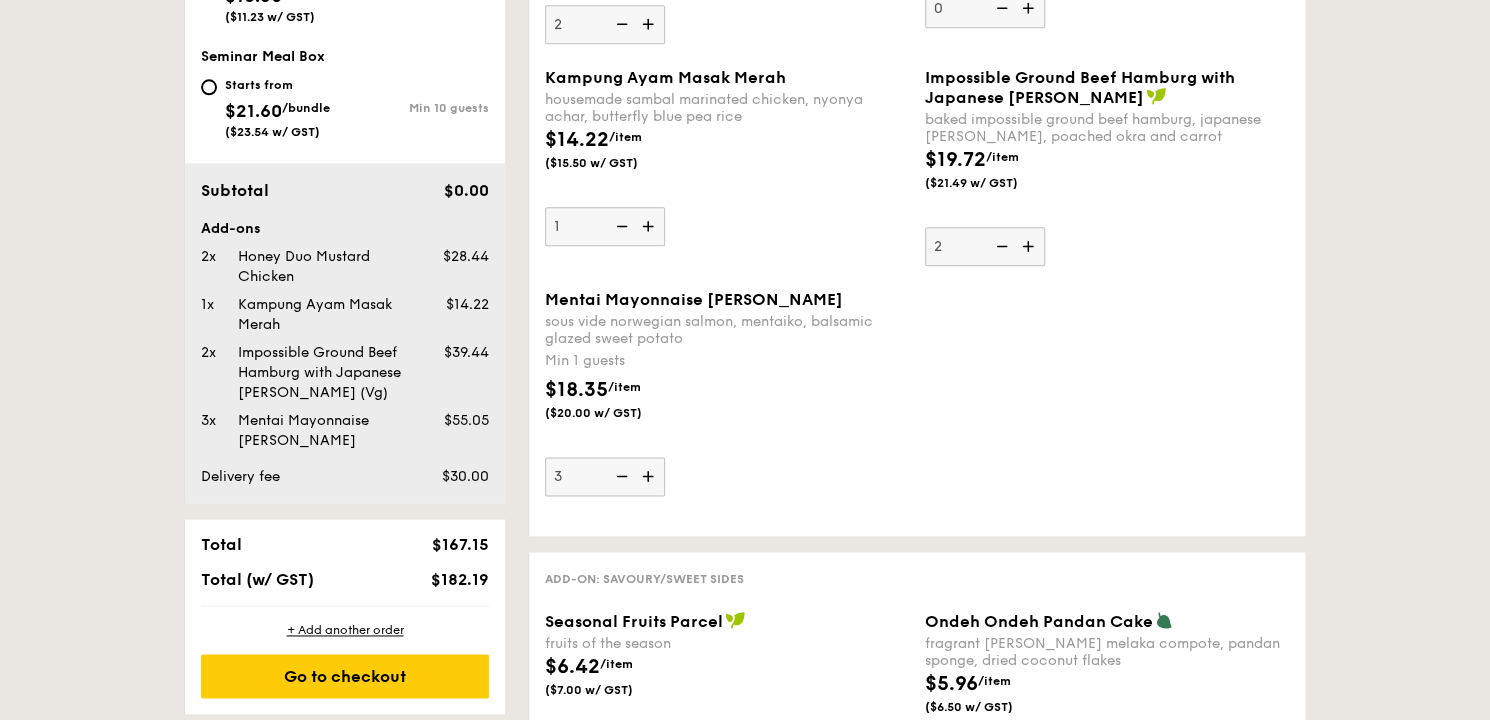 click at bounding box center [650, 226] 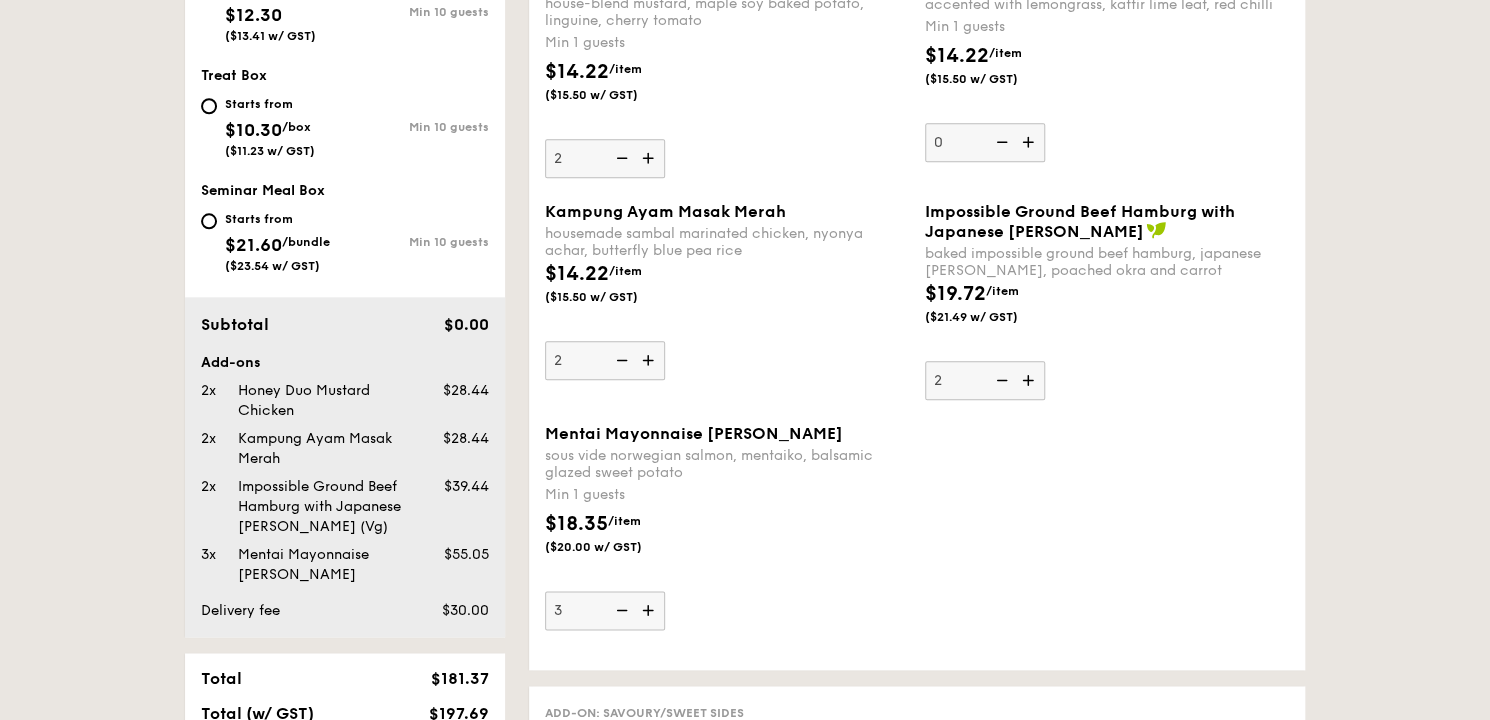 scroll, scrollTop: 720, scrollLeft: 0, axis: vertical 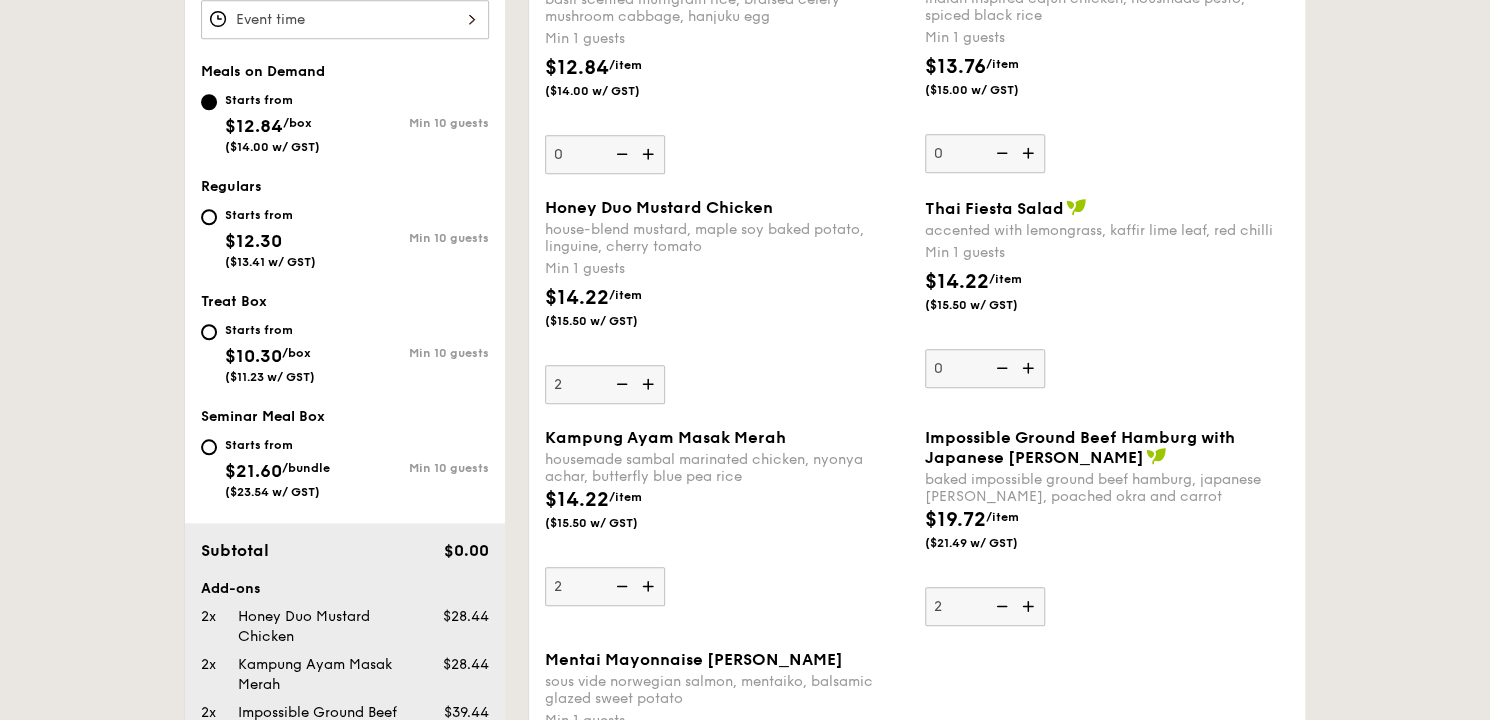 click at bounding box center [650, 154] 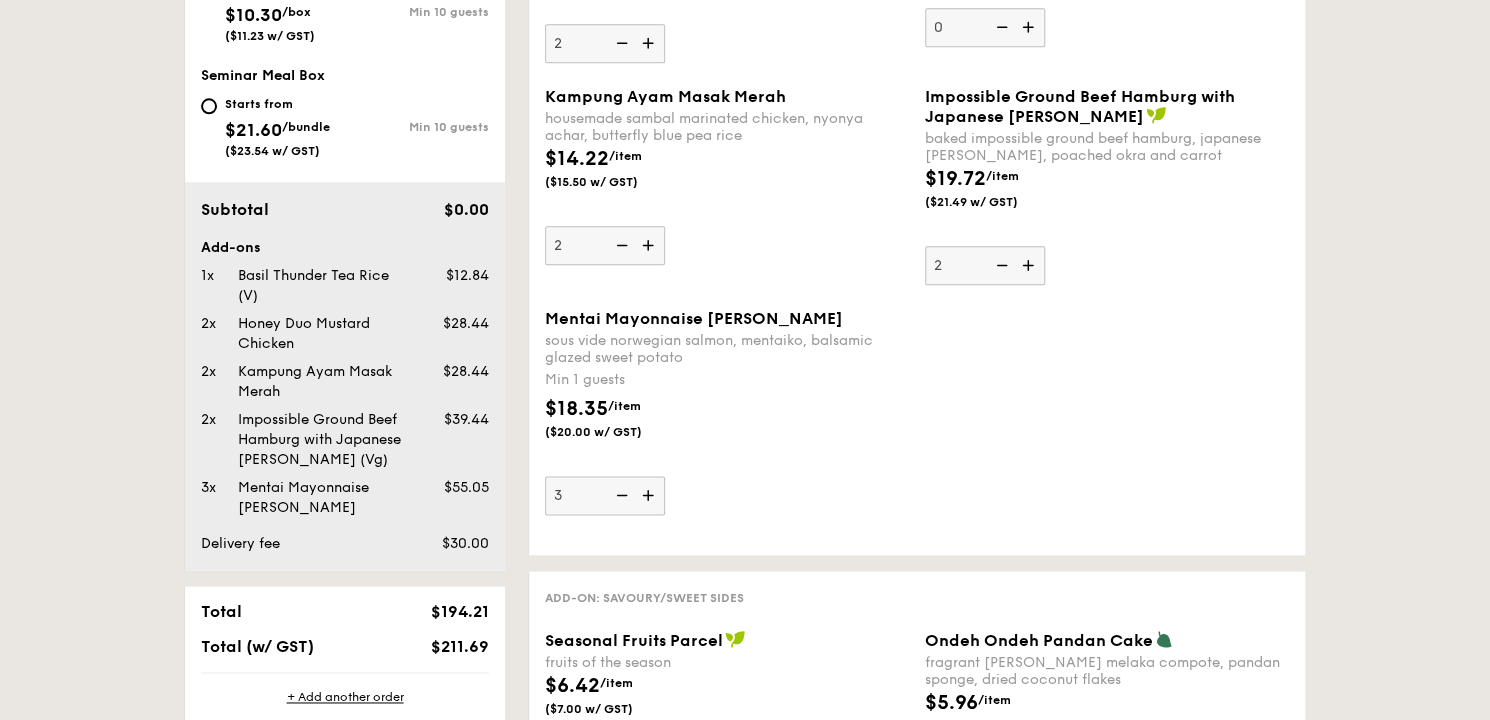scroll, scrollTop: 1200, scrollLeft: 0, axis: vertical 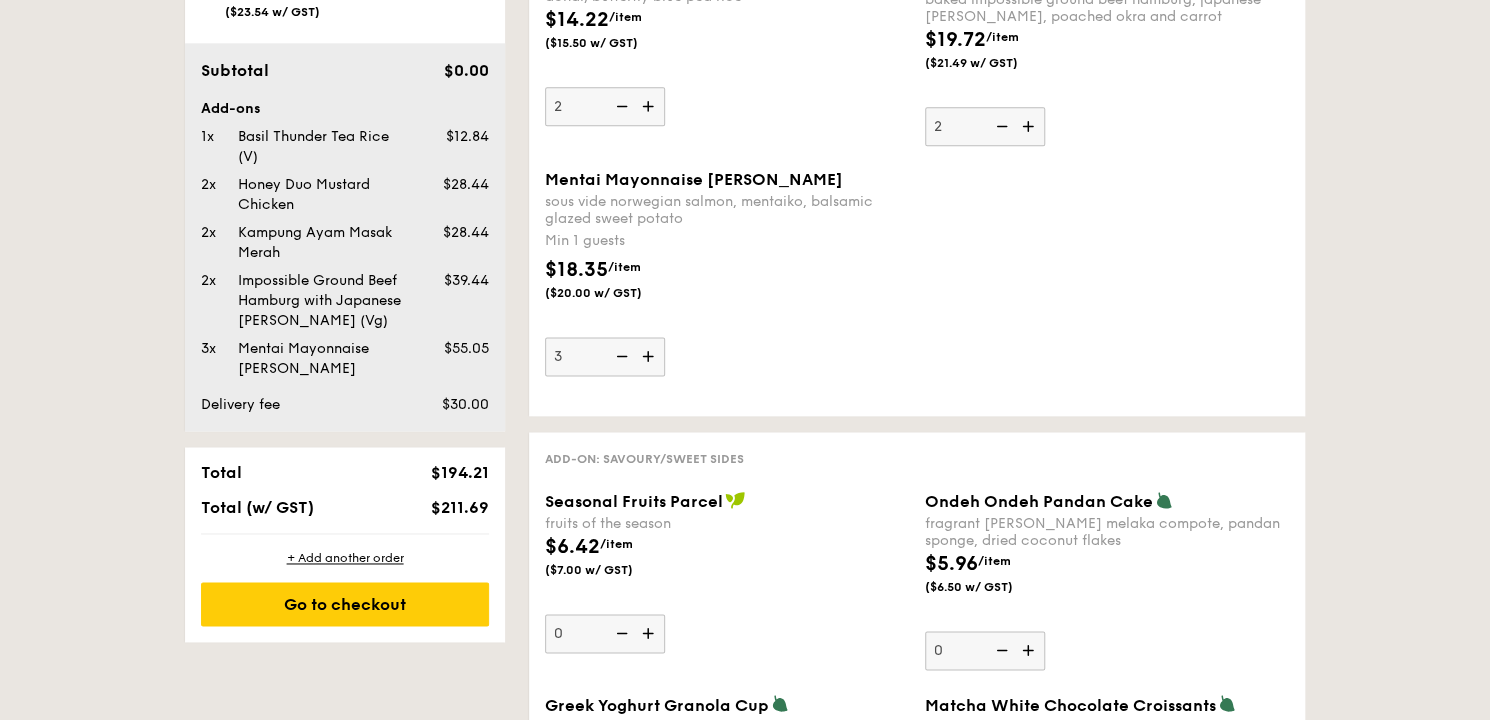 click on "+ Add another order" at bounding box center (345, 558) 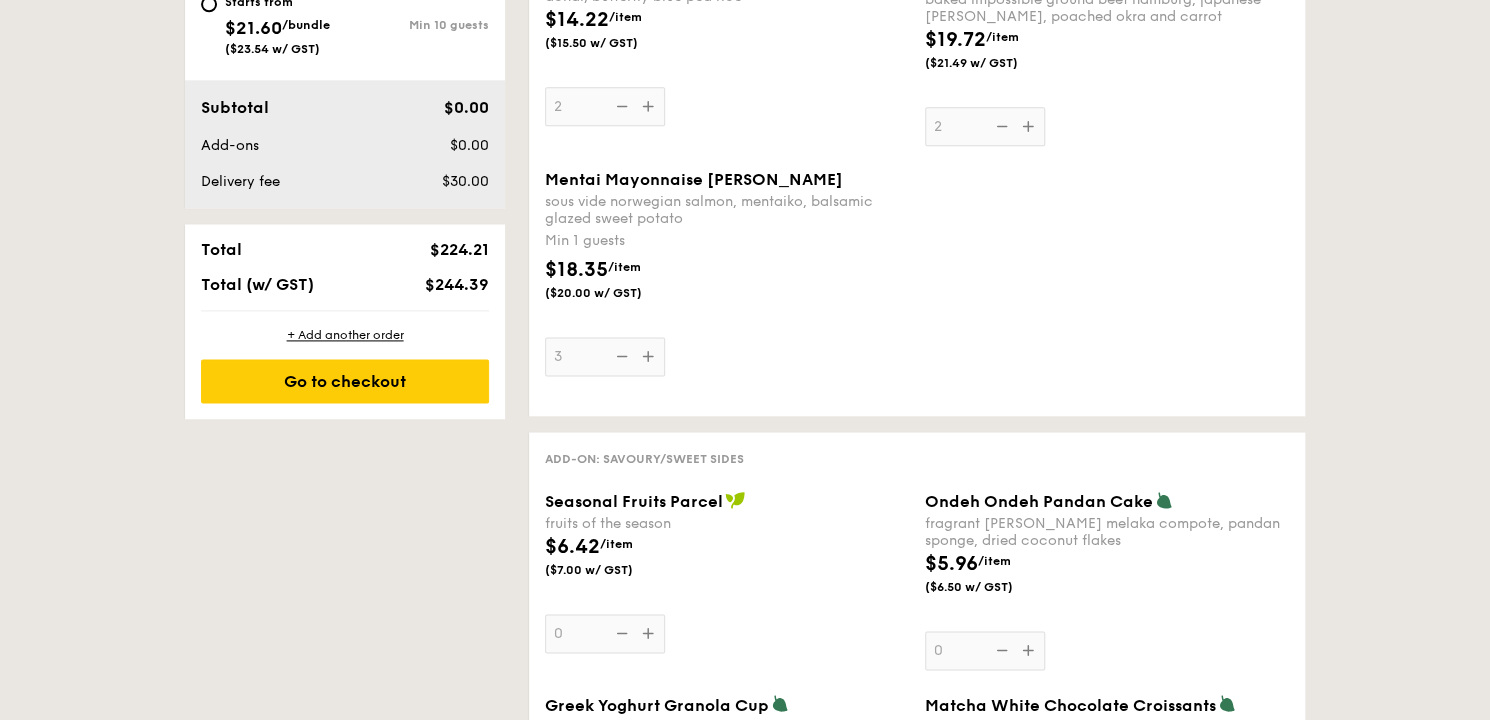 type on "0" 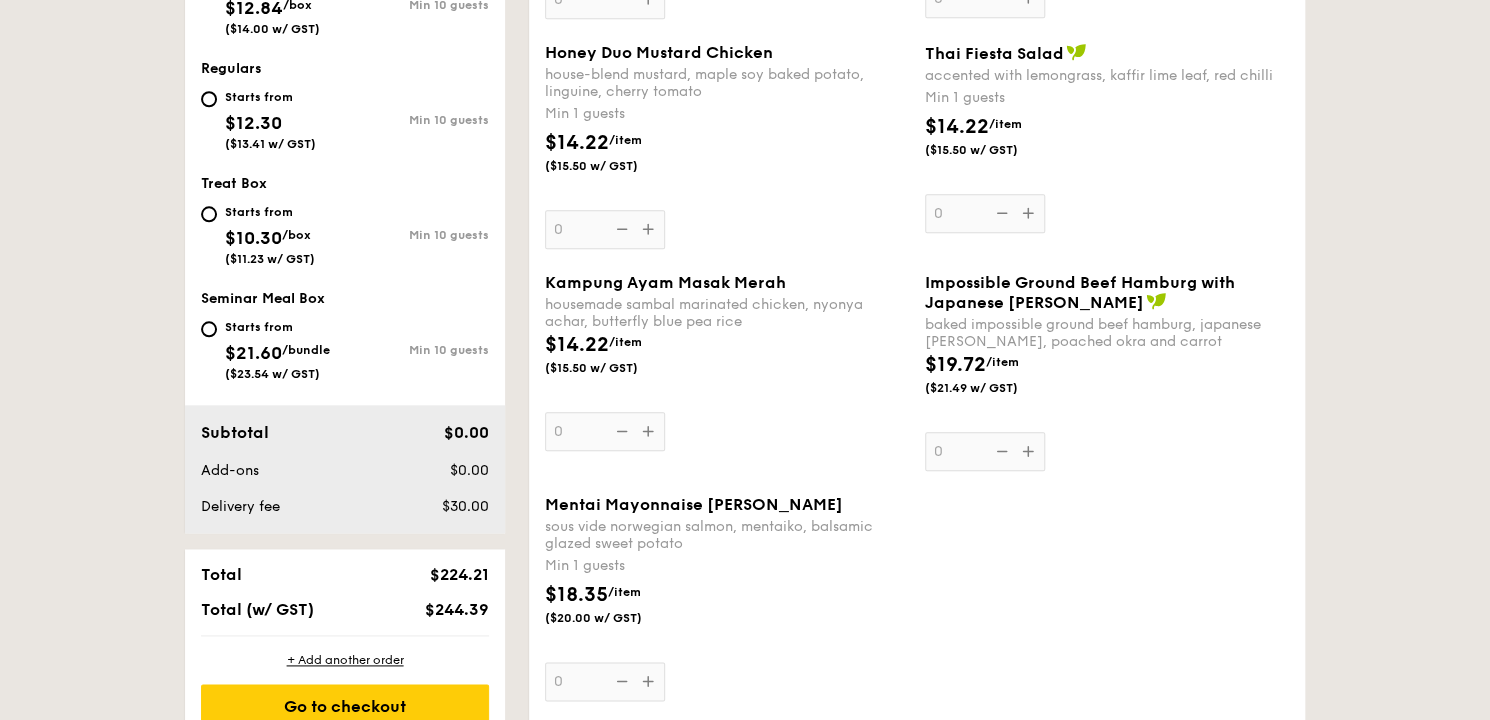 scroll, scrollTop: 1050, scrollLeft: 0, axis: vertical 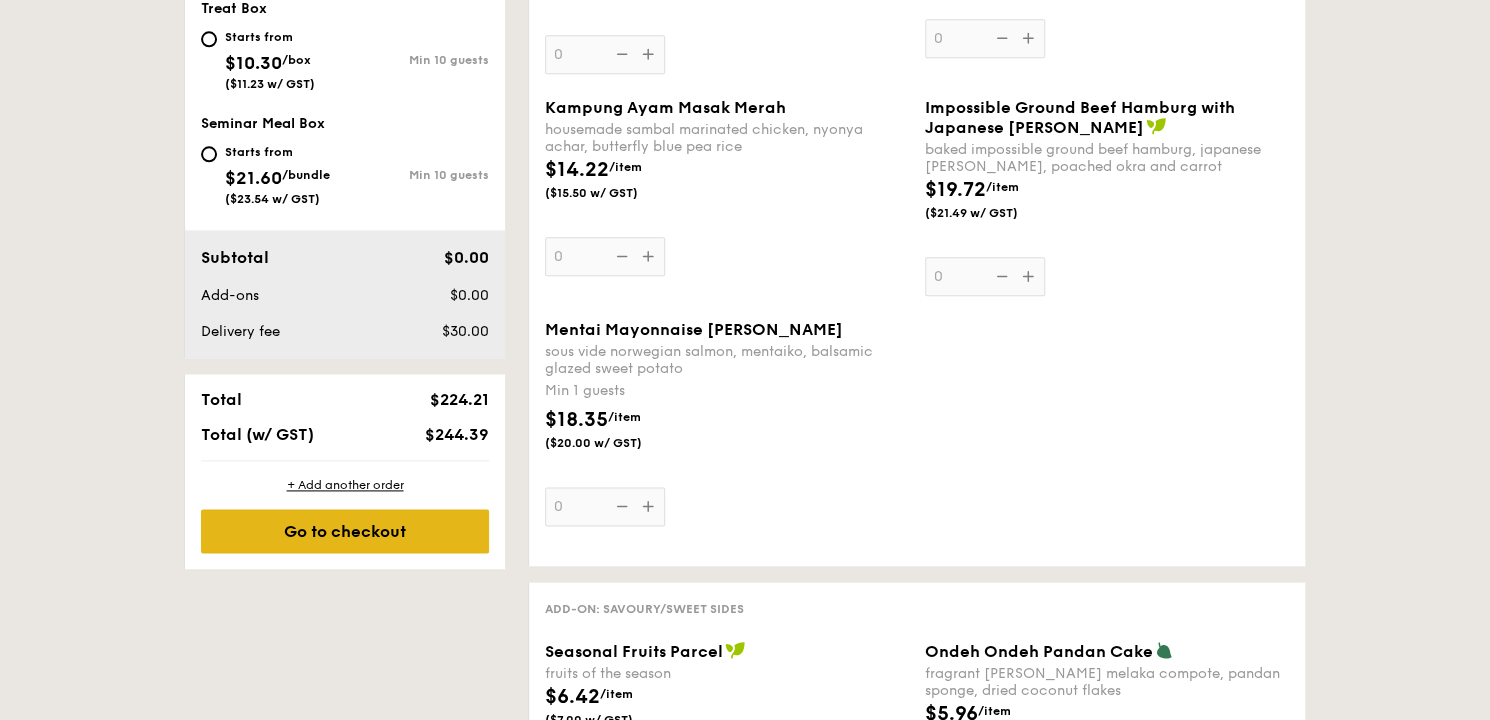 click on "Go to checkout" at bounding box center [345, 531] 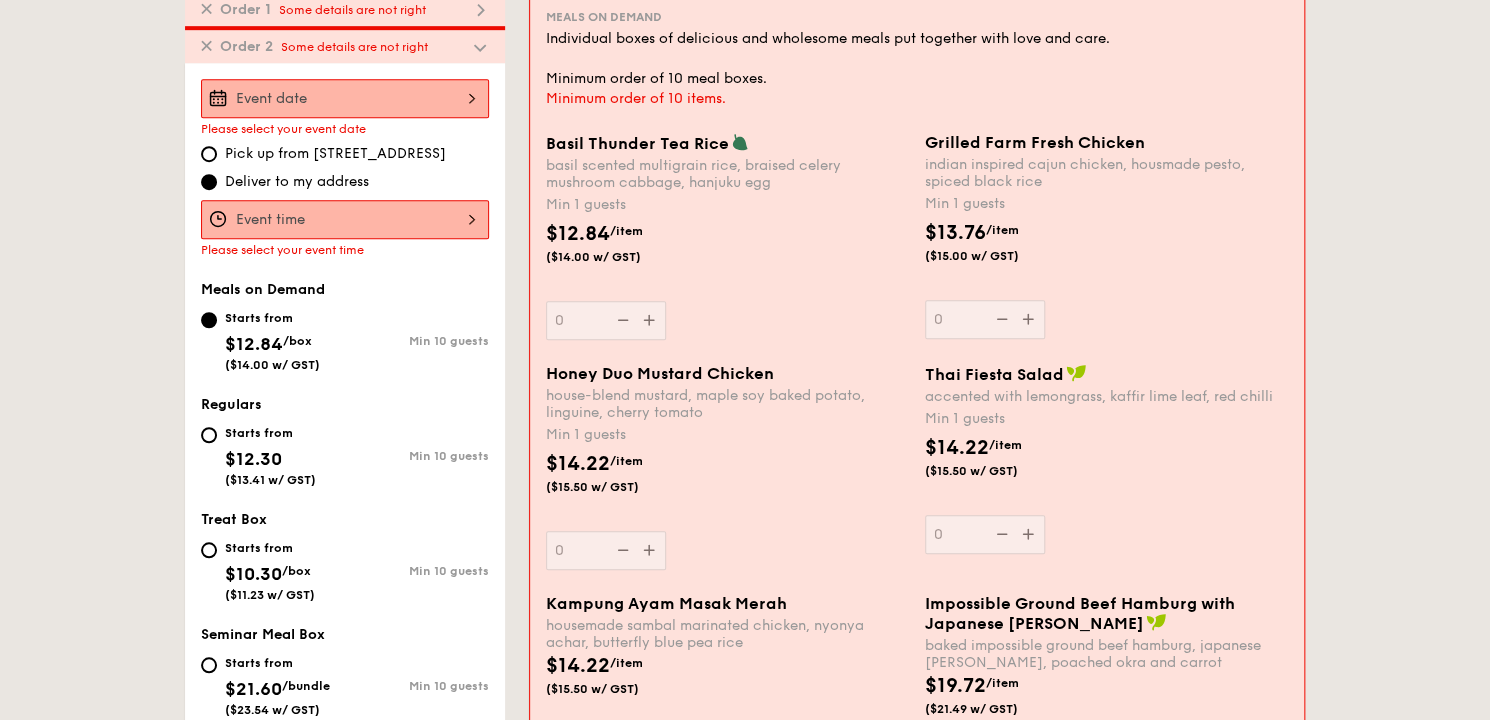 scroll, scrollTop: 533, scrollLeft: 0, axis: vertical 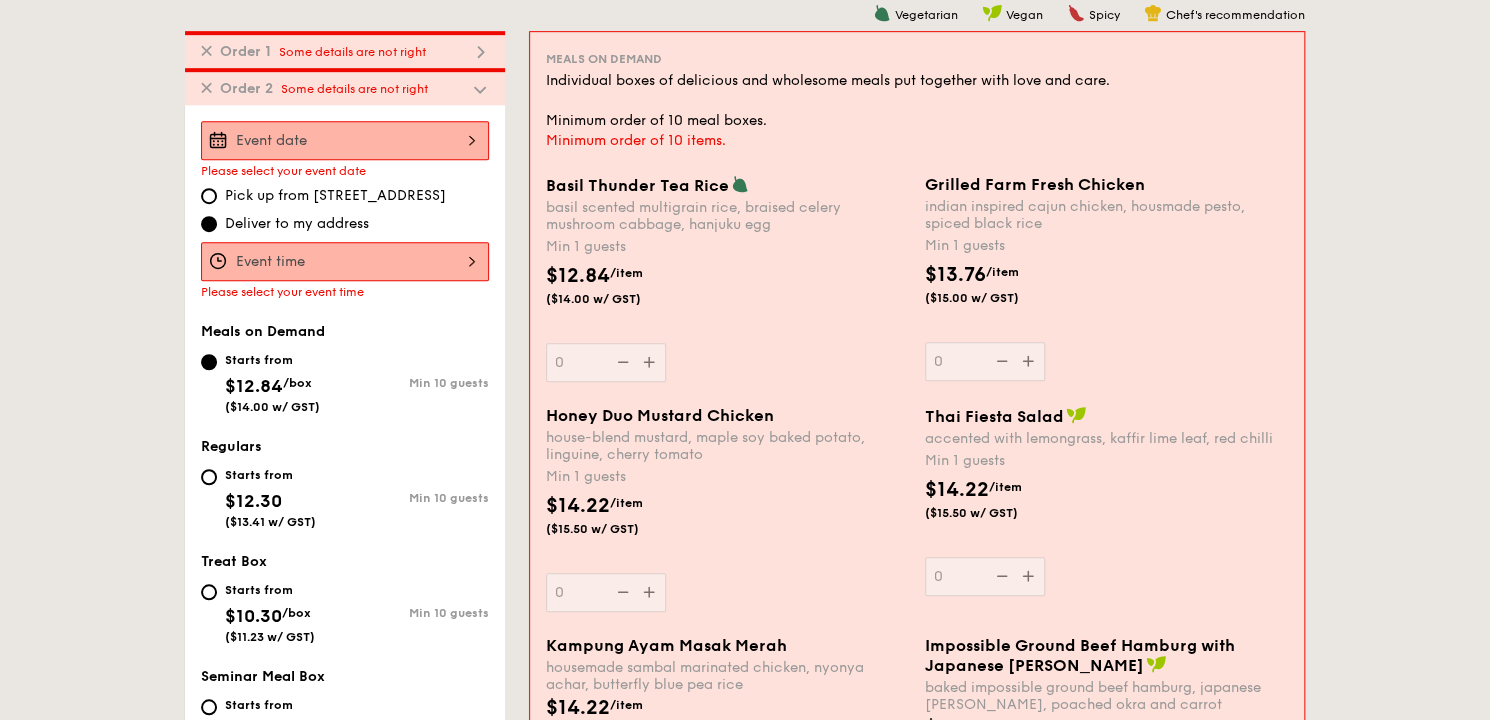 click on "✕
Order 2
Some details are not right" at bounding box center (345, 86) 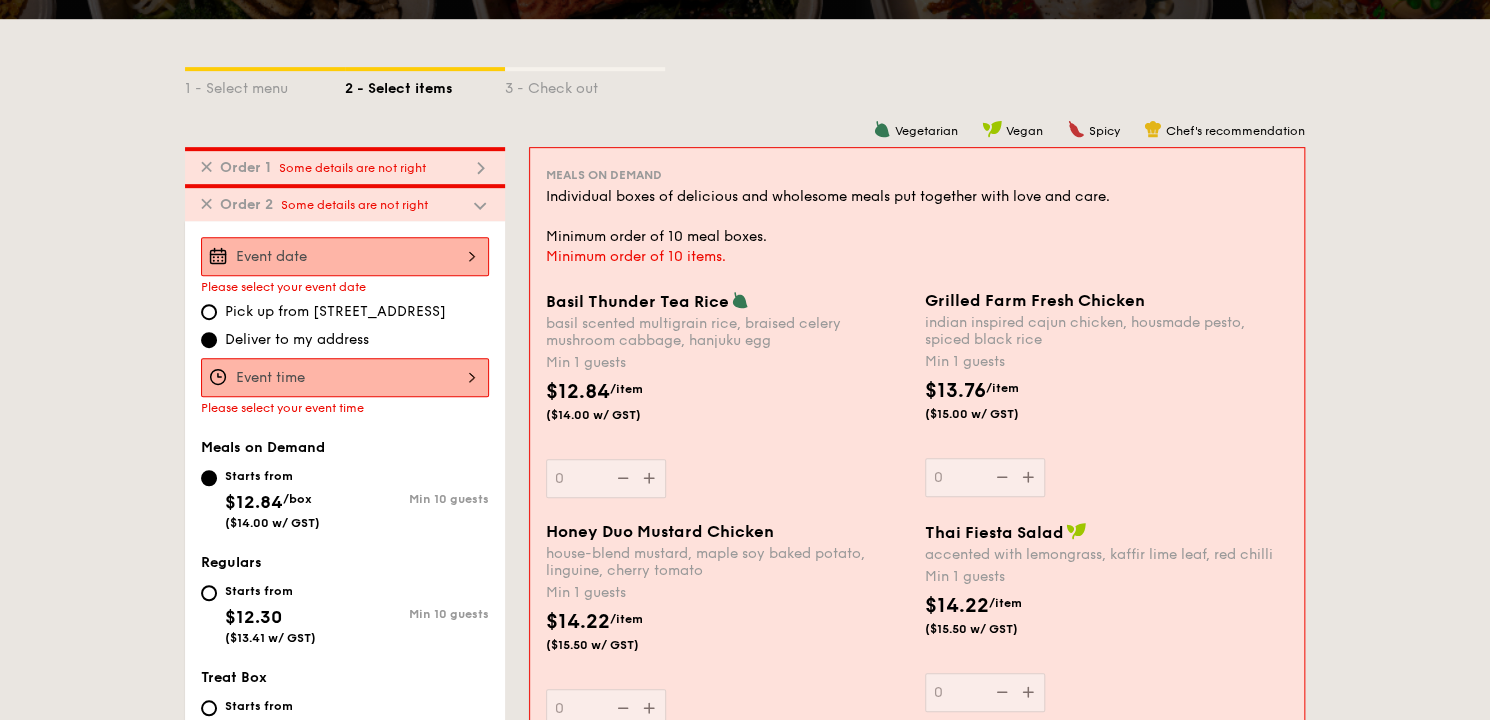 scroll, scrollTop: 360, scrollLeft: 0, axis: vertical 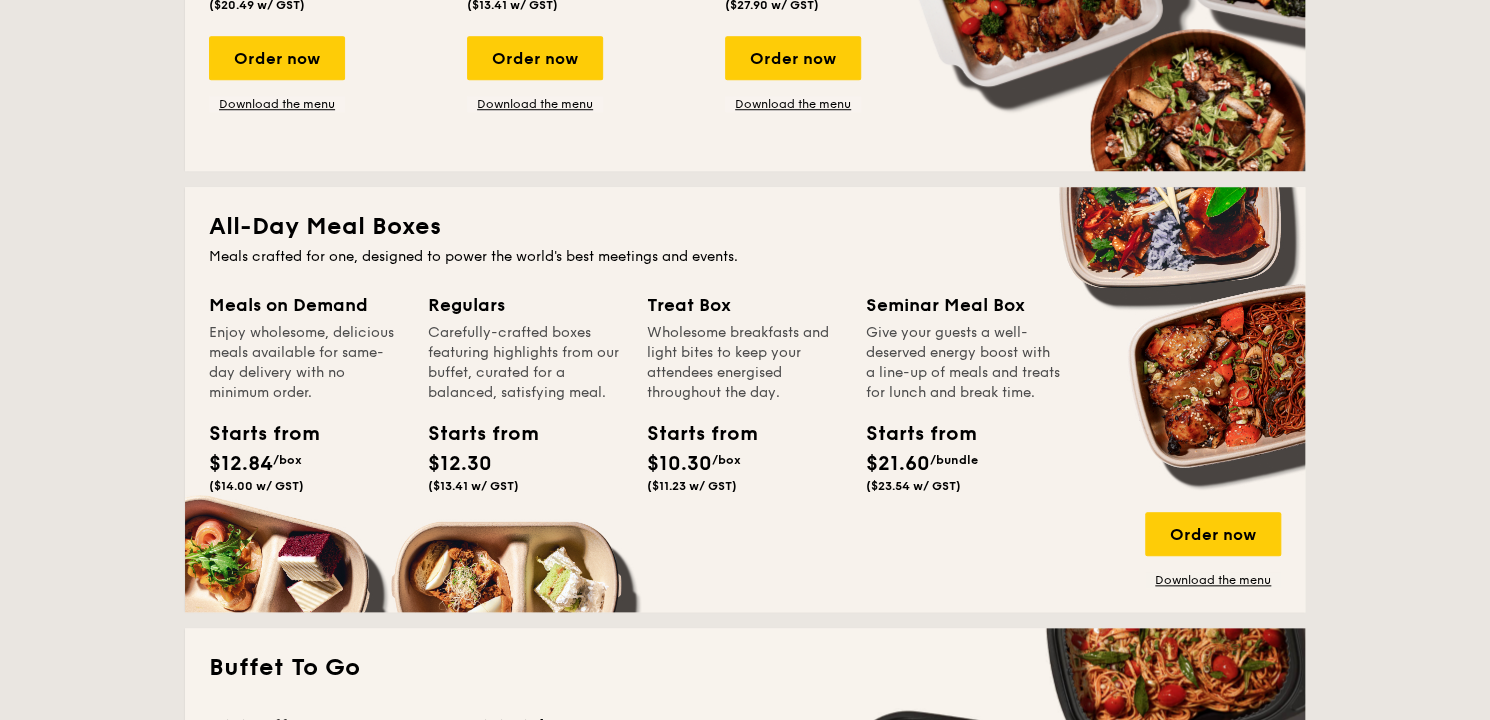 click on "Order now" at bounding box center [1213, 534] 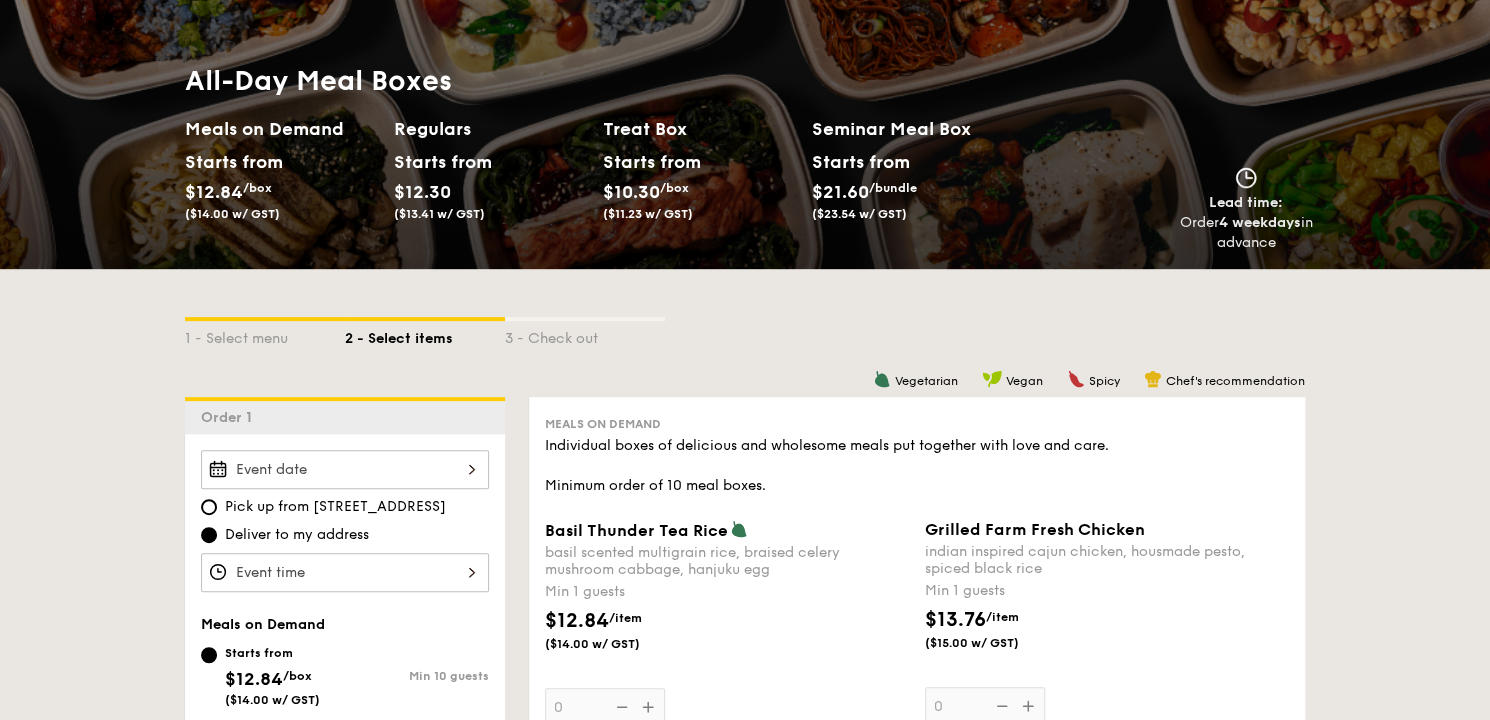scroll, scrollTop: 240, scrollLeft: 0, axis: vertical 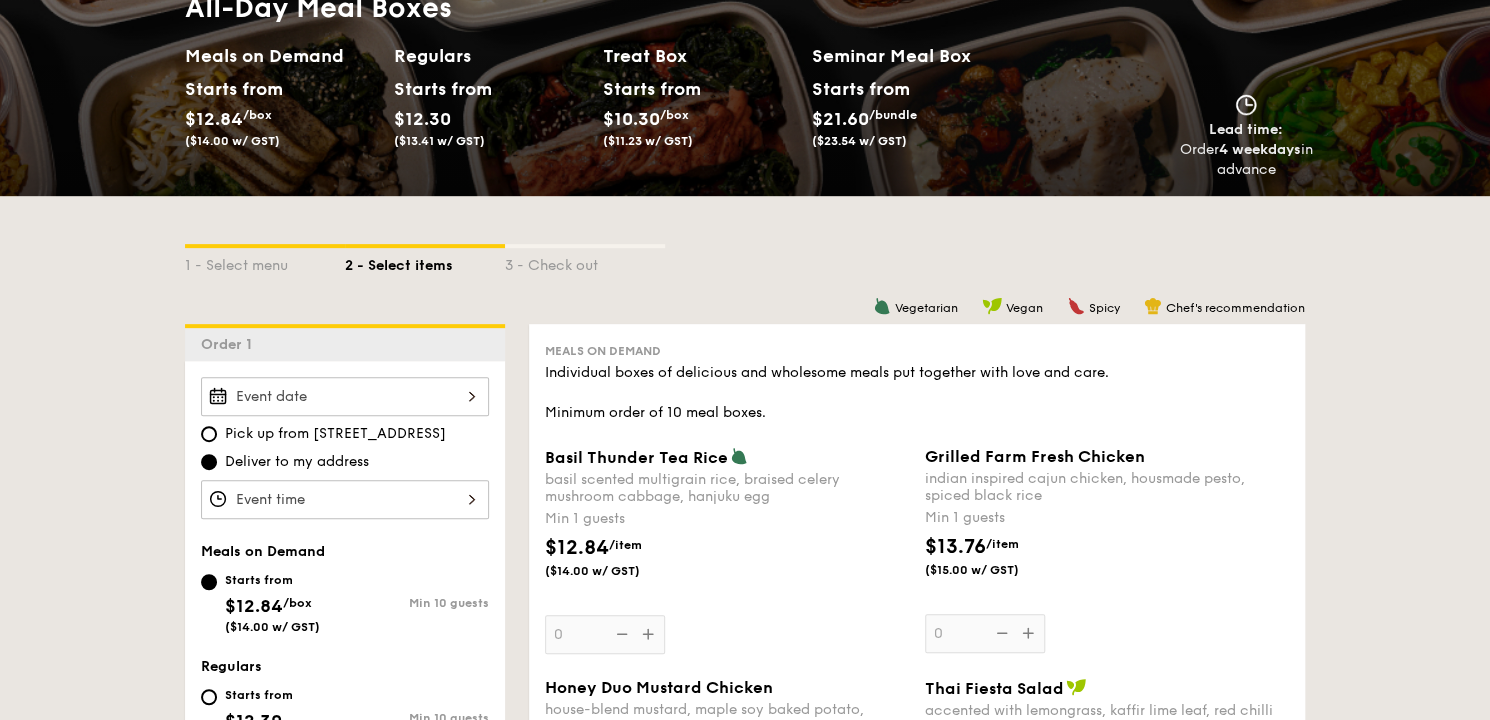 click at bounding box center (345, 396) 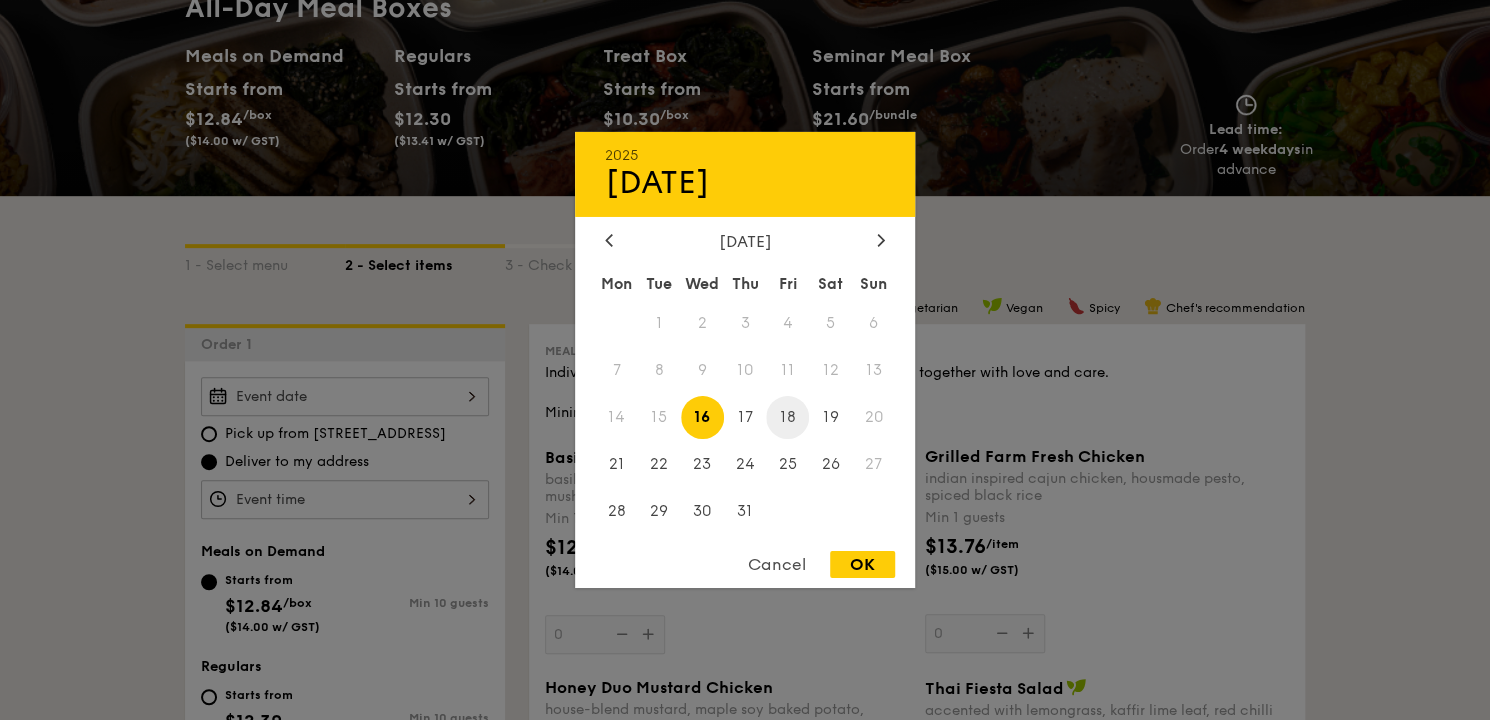 click on "18" at bounding box center [787, 417] 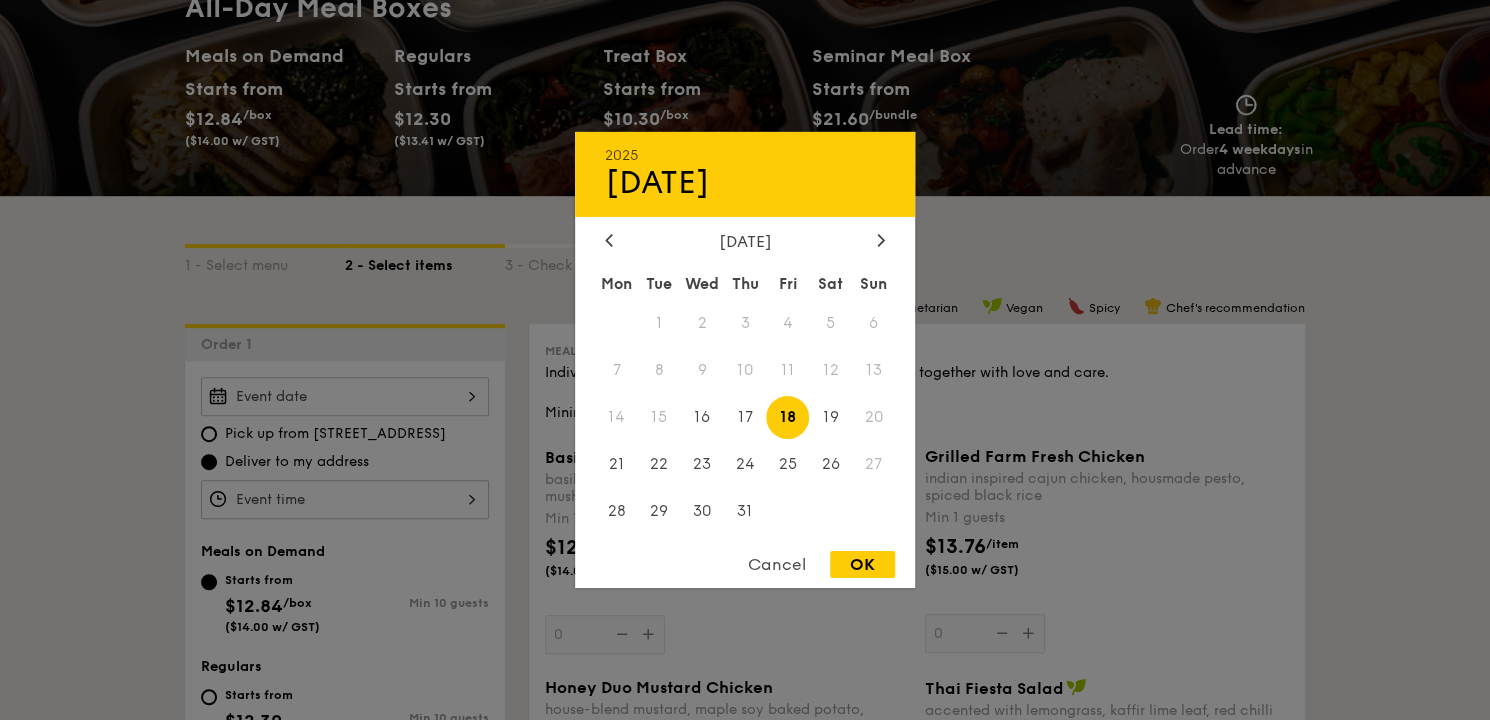 click on "OK" at bounding box center (862, 564) 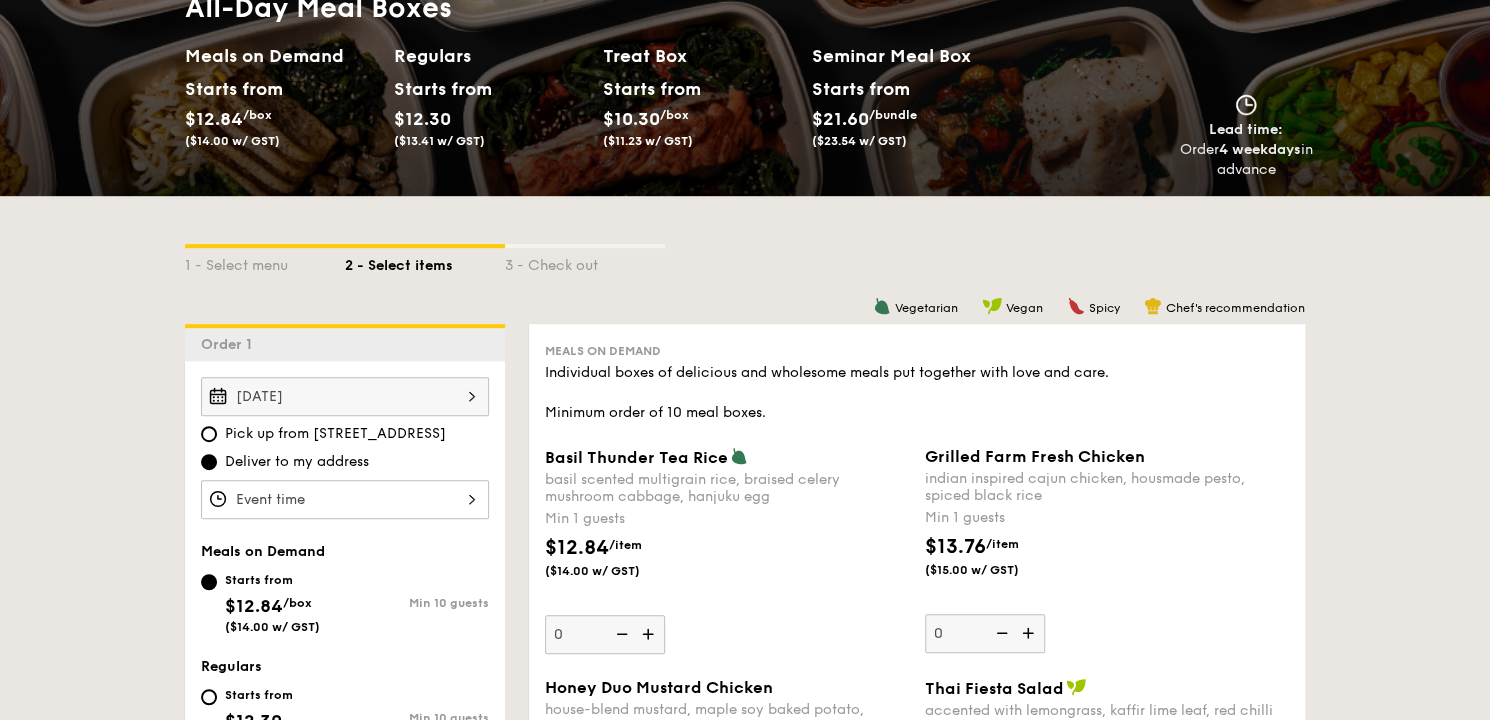 click at bounding box center (345, 499) 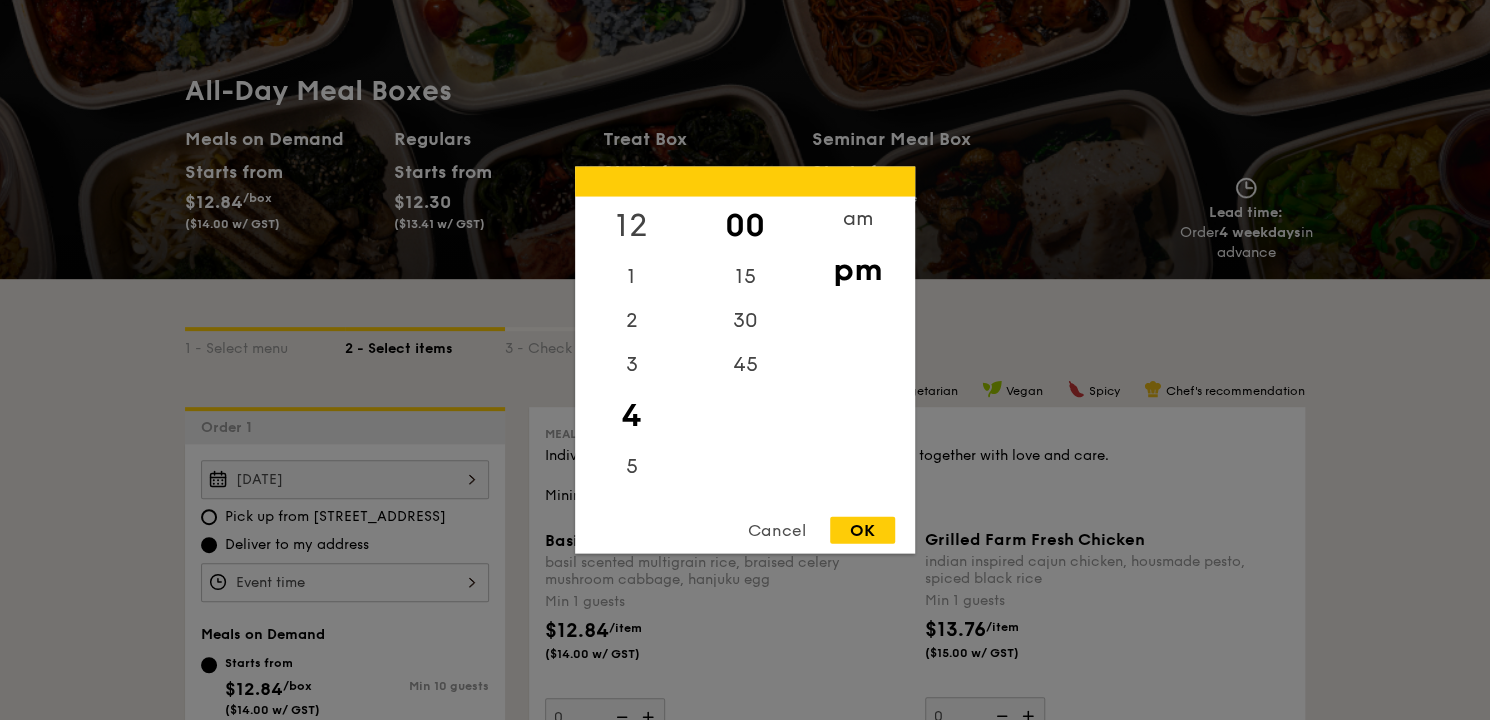 scroll, scrollTop: 120, scrollLeft: 0, axis: vertical 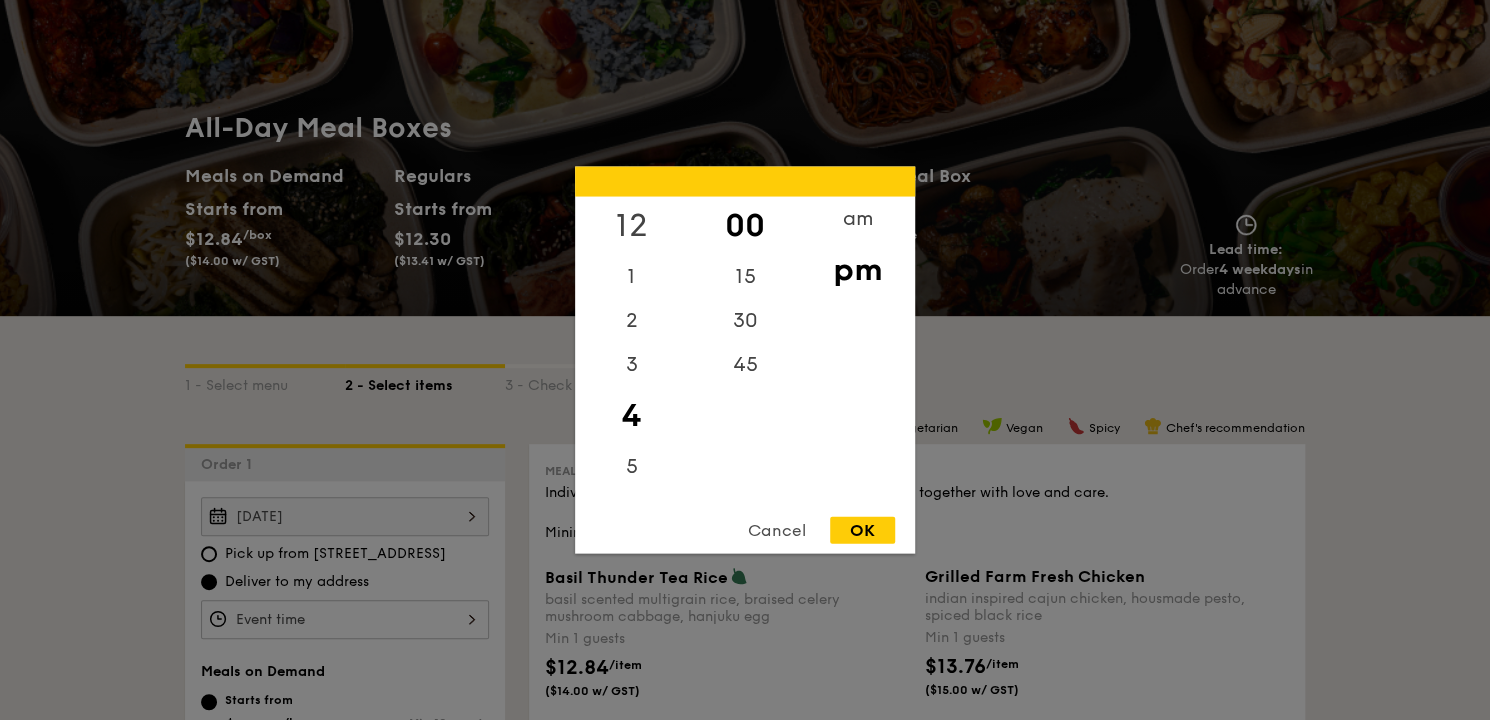 click on "12" at bounding box center [631, 226] 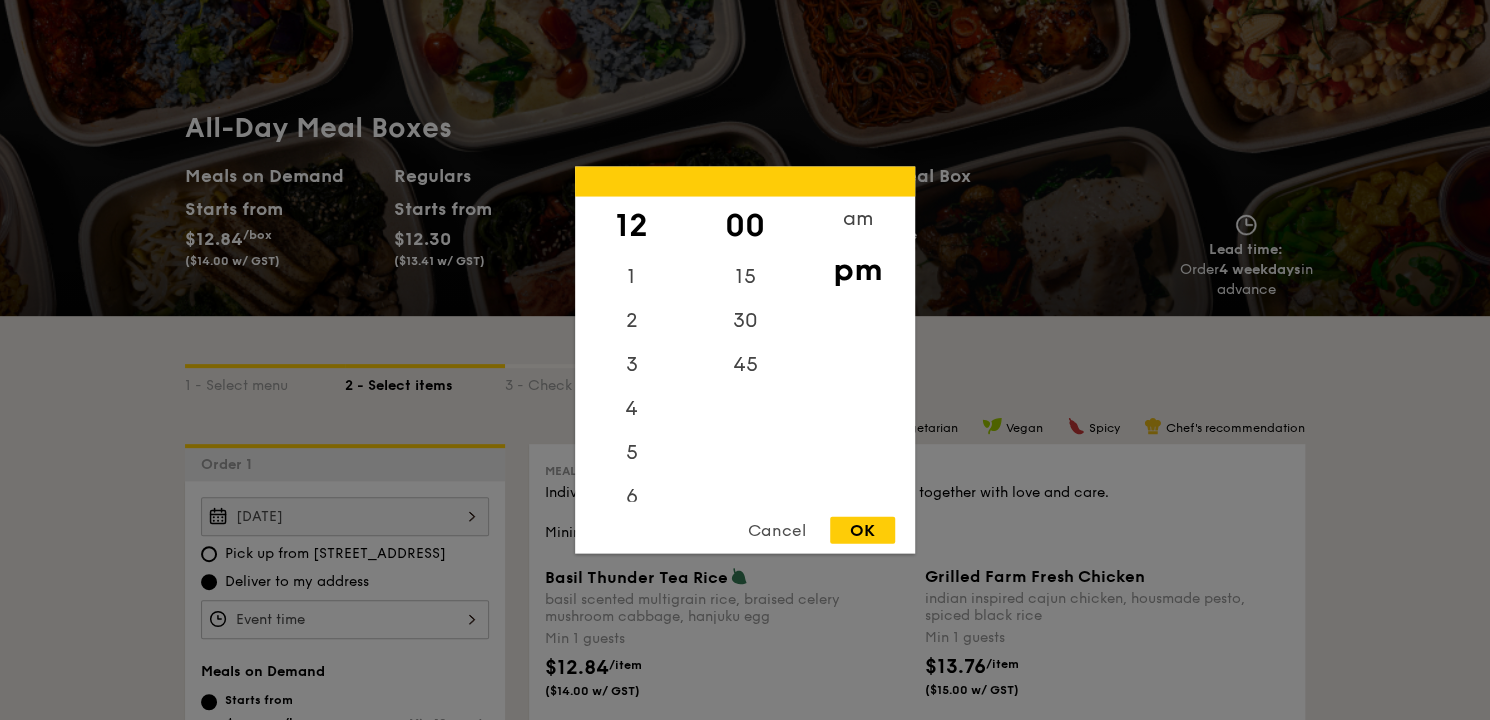 click on "pm" at bounding box center (857, 270) 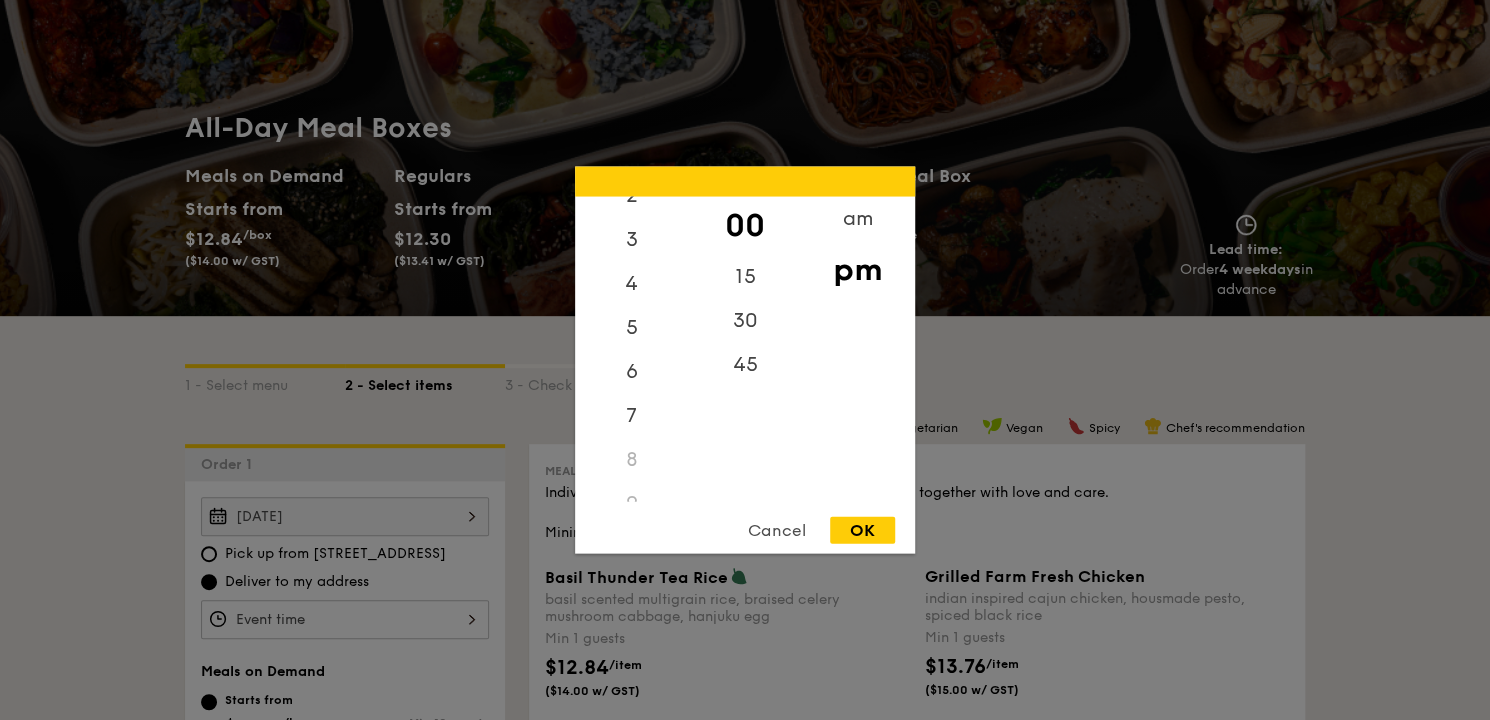 scroll, scrollTop: 0, scrollLeft: 0, axis: both 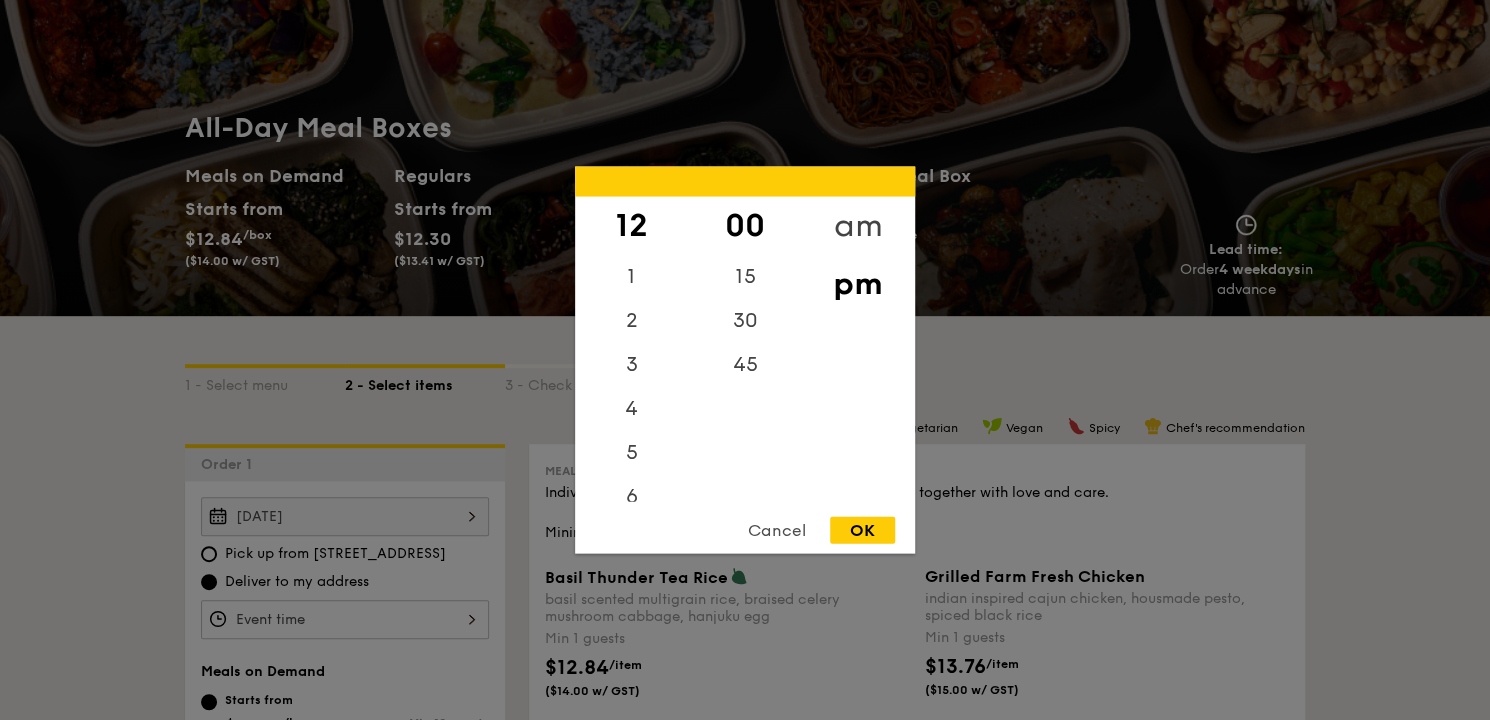 drag, startPoint x: 846, startPoint y: 220, endPoint x: 846, endPoint y: 231, distance: 11 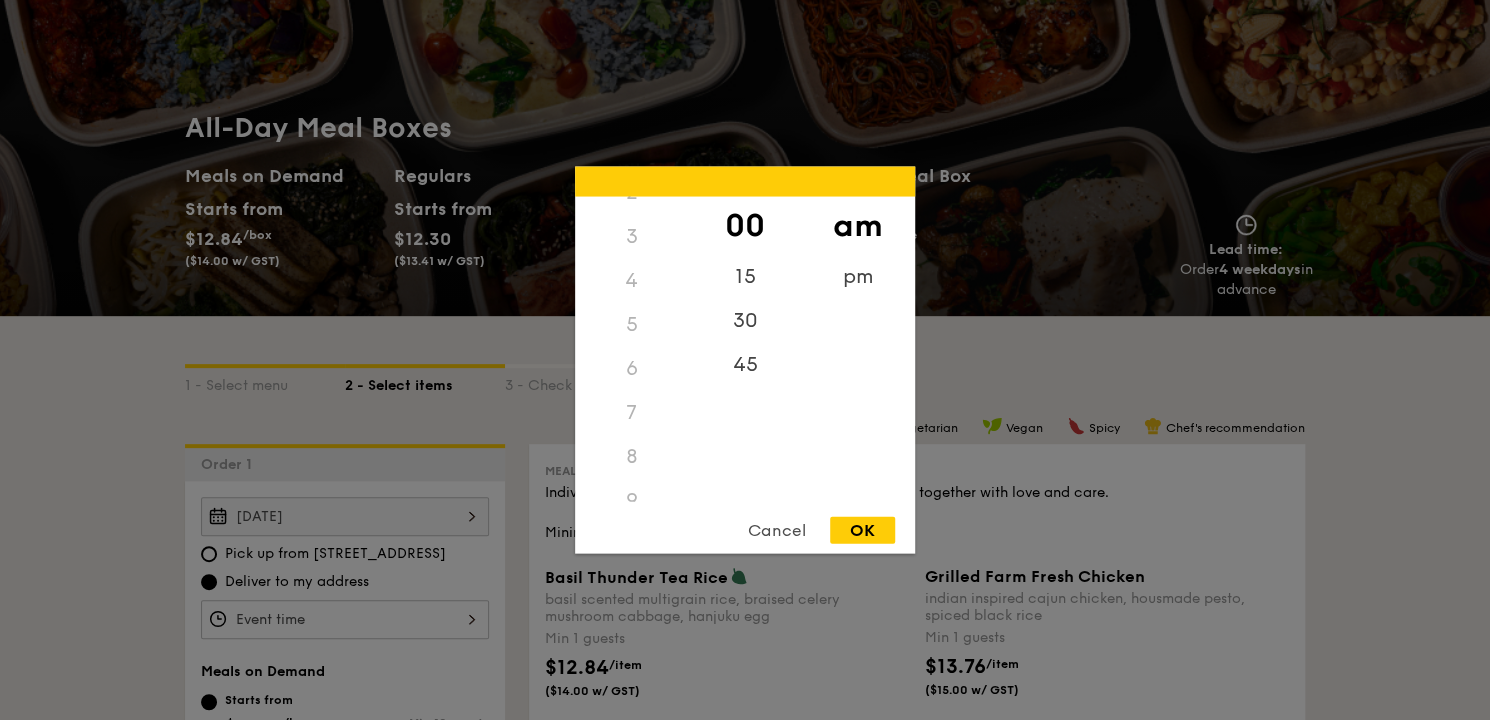scroll, scrollTop: 223, scrollLeft: 0, axis: vertical 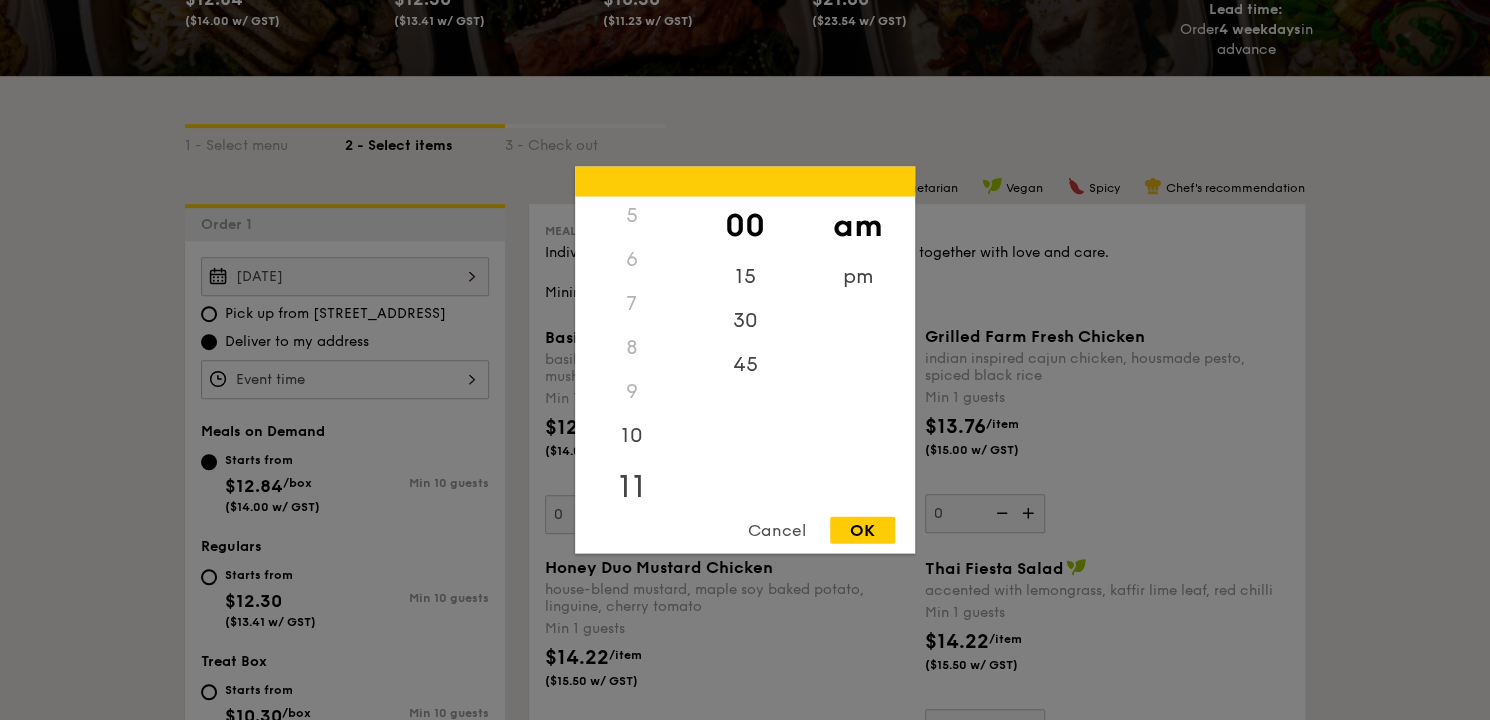 click on "11" at bounding box center [631, 487] 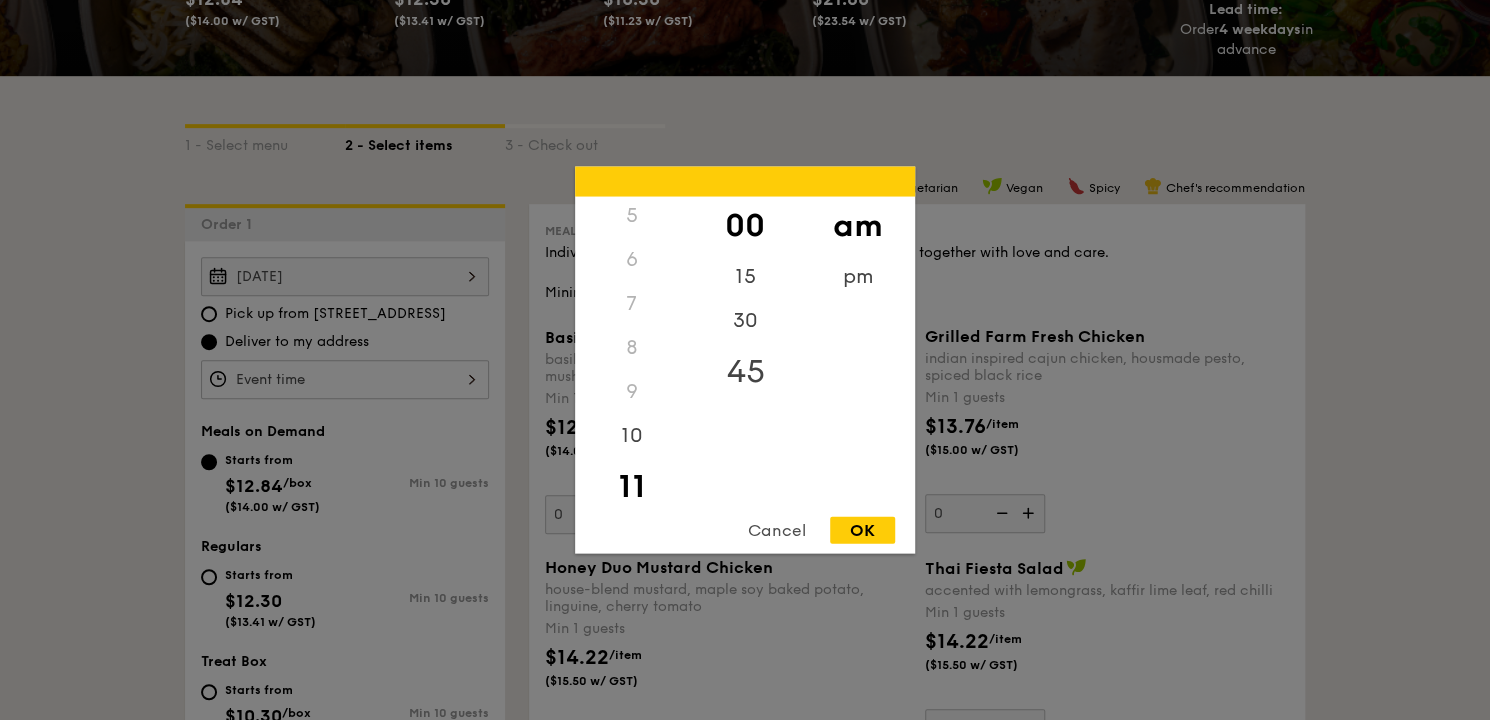click on "45" at bounding box center [744, 372] 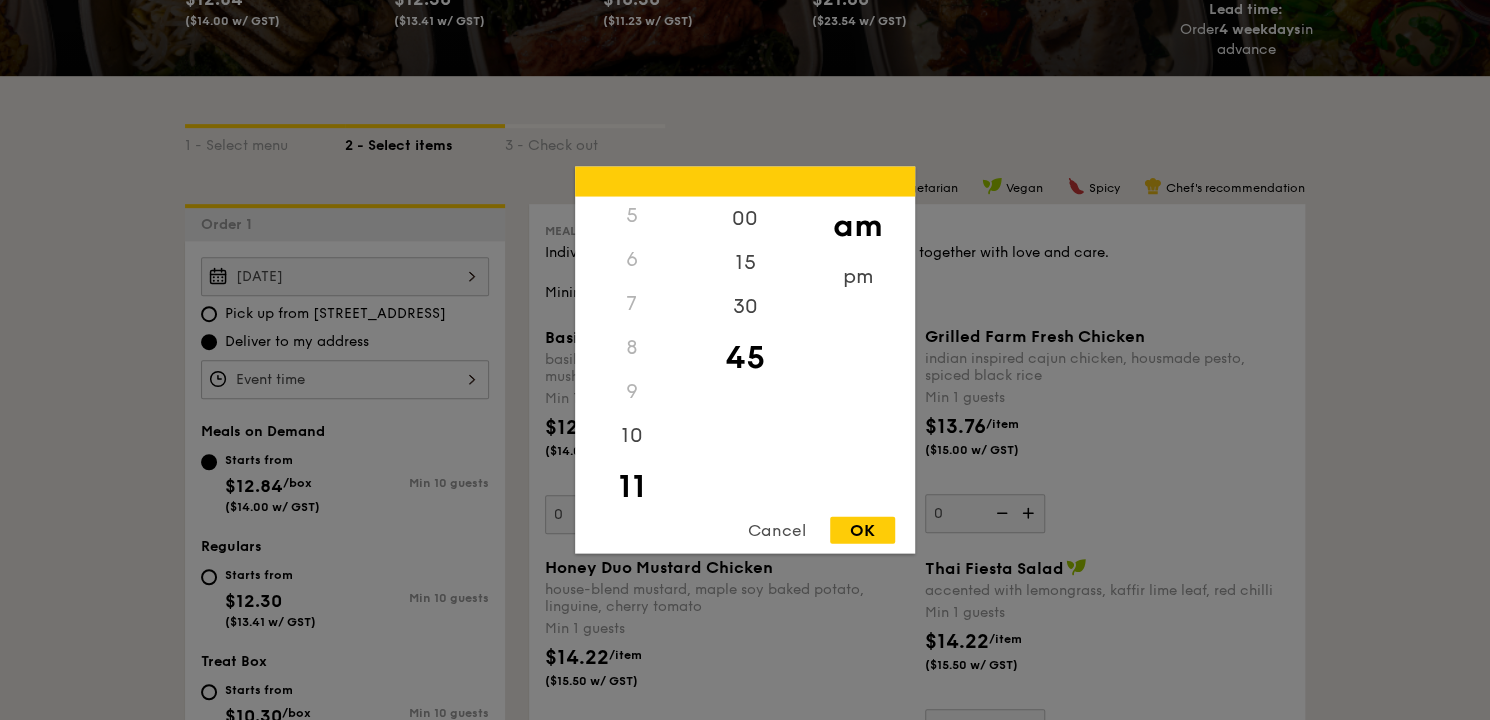 click on "OK" at bounding box center [862, 530] 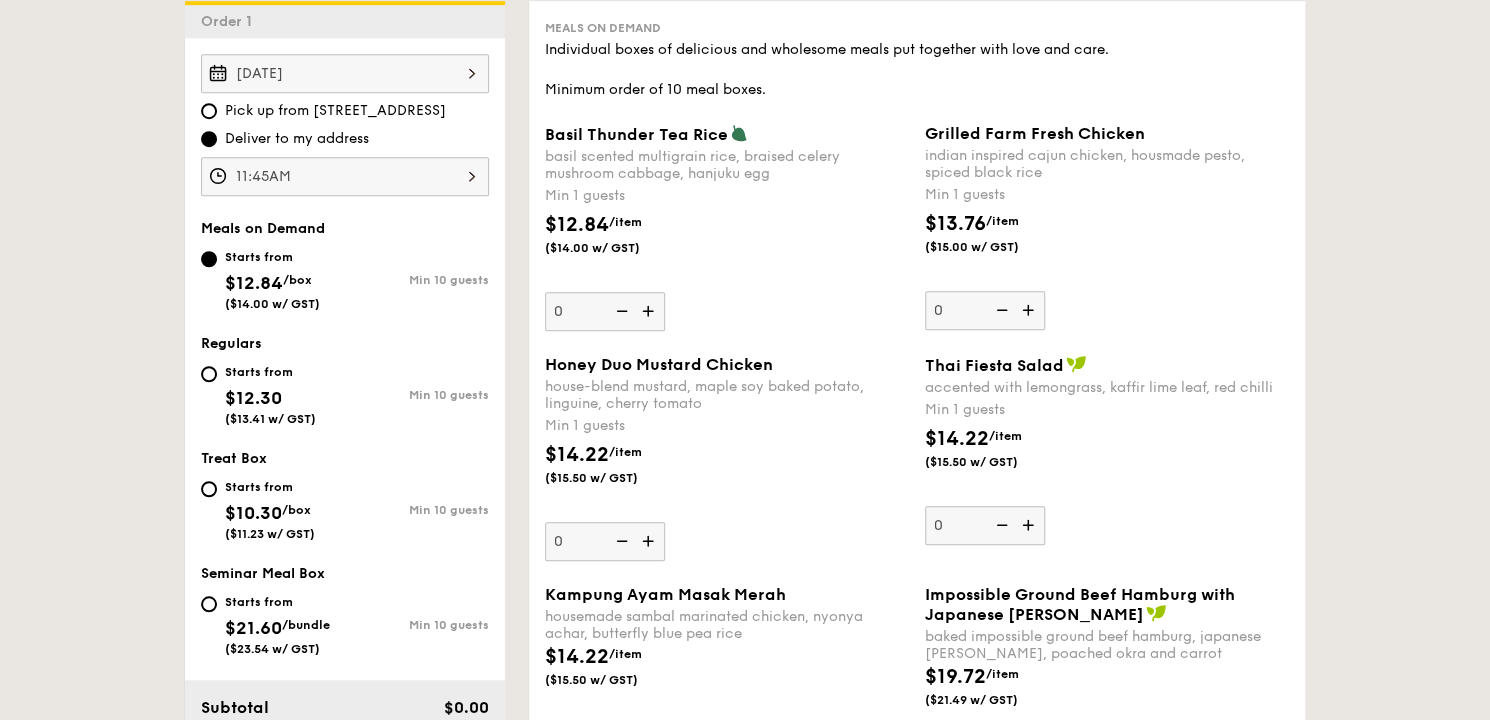 scroll, scrollTop: 600, scrollLeft: 0, axis: vertical 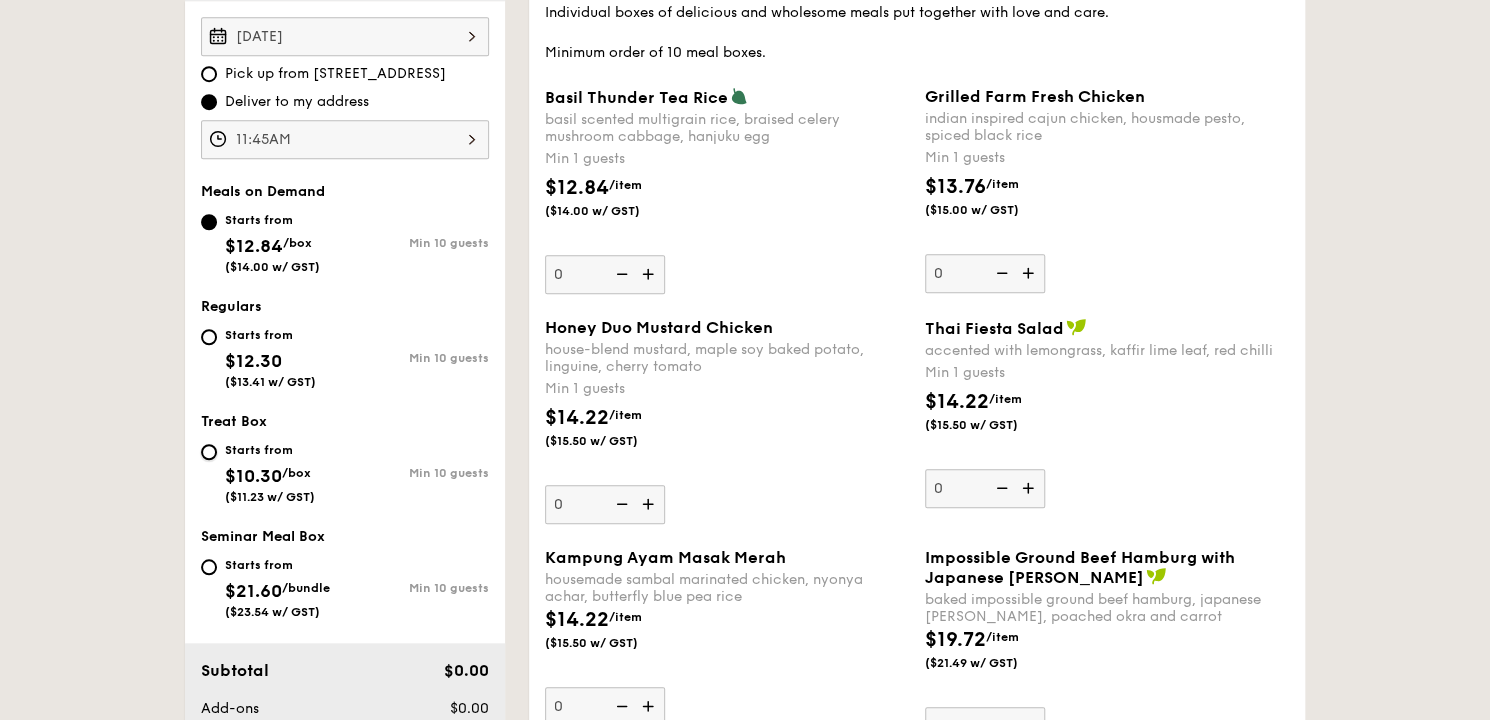 click on "Starts from
$10.30
/box
($11.23 w/ GST)
Min 10 guests" at bounding box center [209, 452] 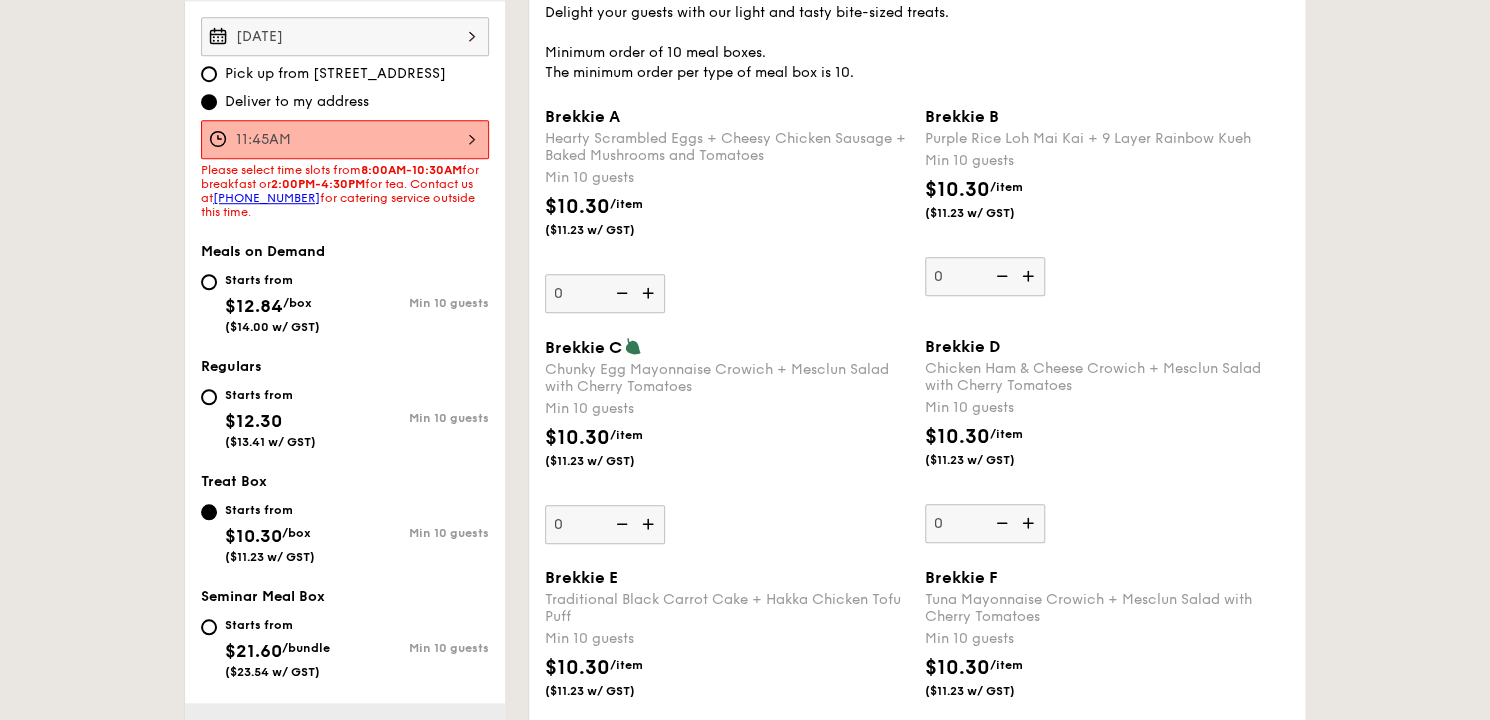 click on "11:45AM" at bounding box center [345, 139] 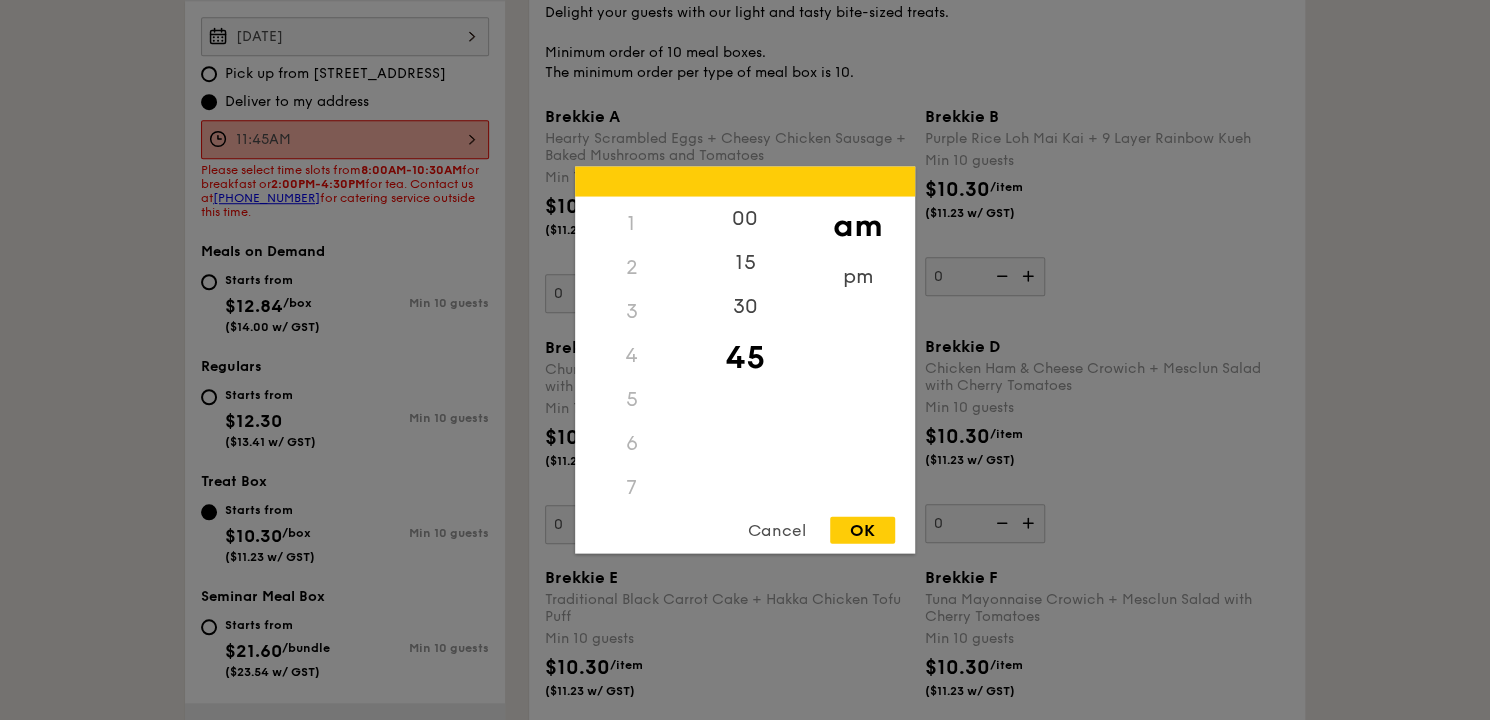scroll, scrollTop: 0, scrollLeft: 0, axis: both 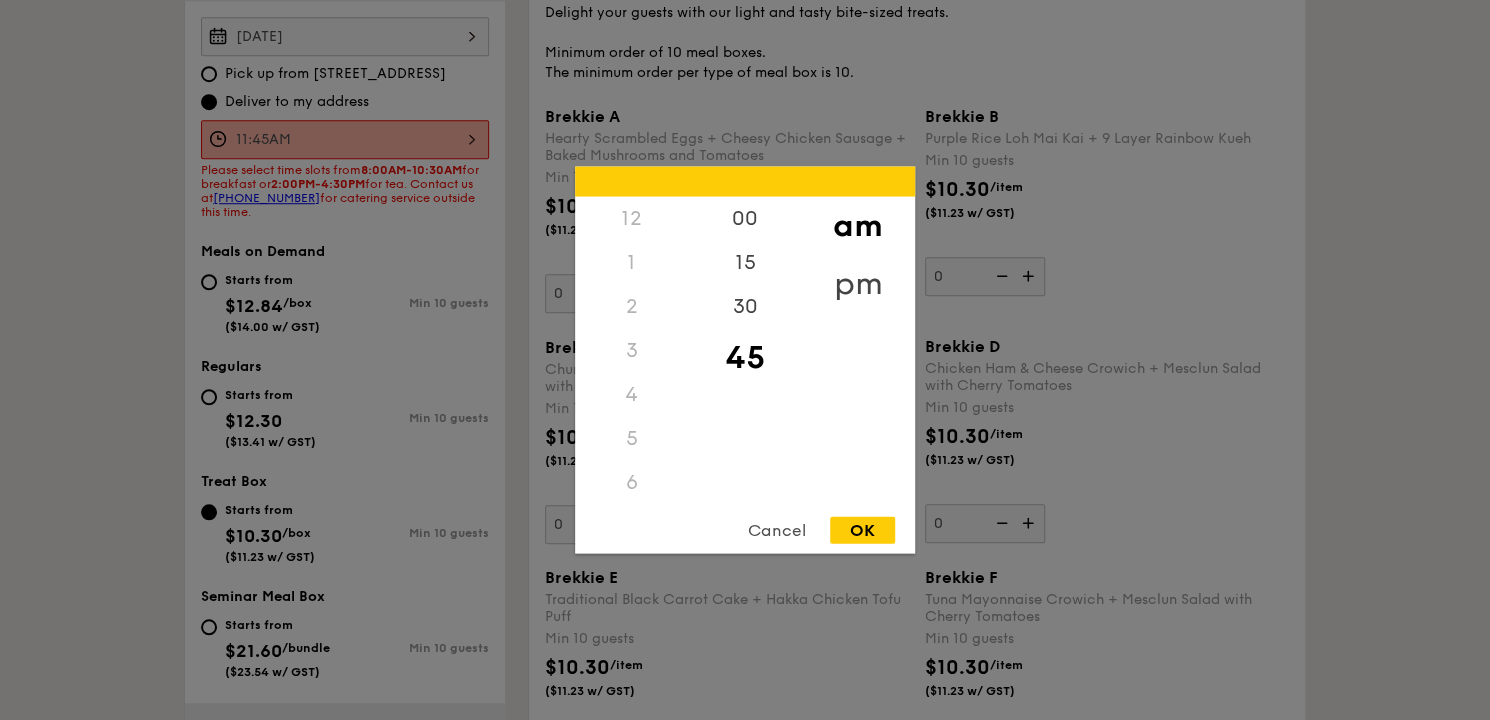 click on "pm" at bounding box center (857, 284) 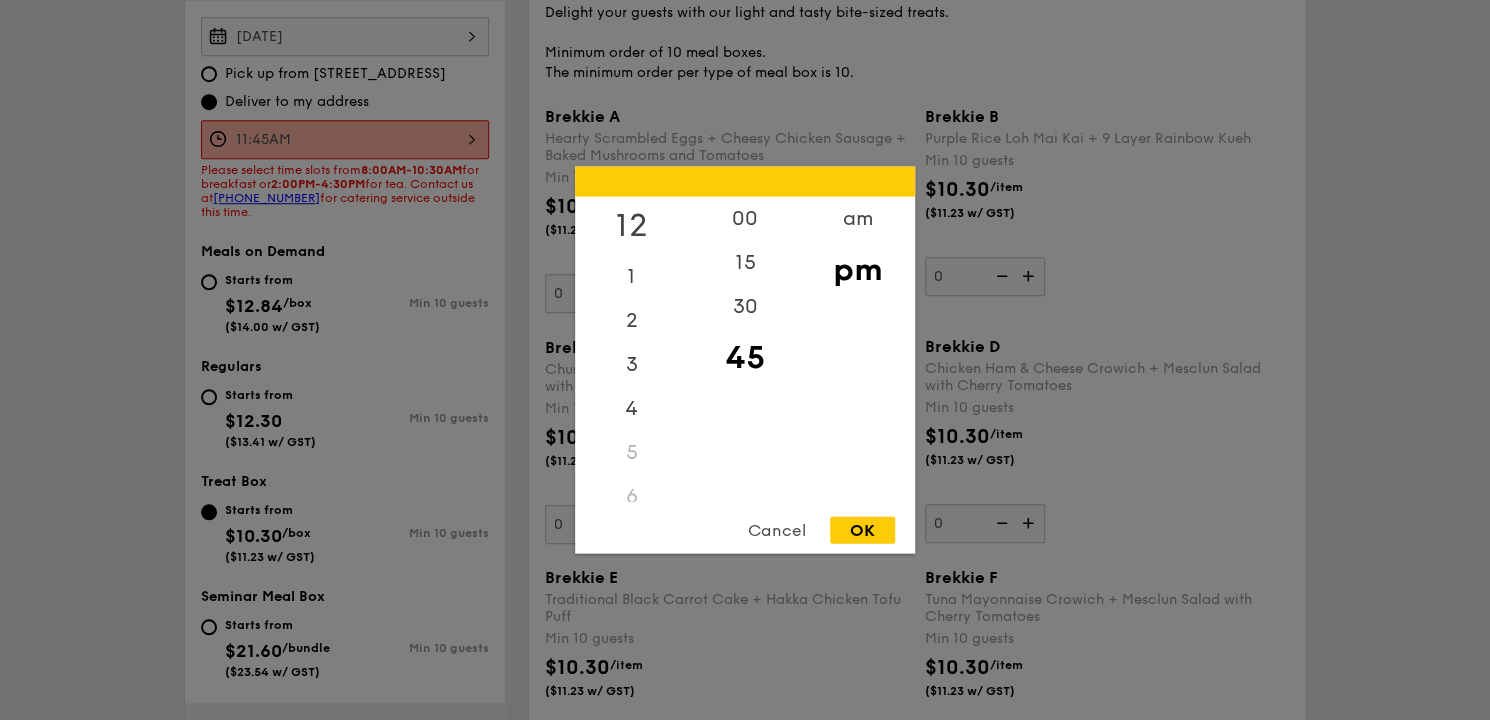 click on "12" at bounding box center (631, 226) 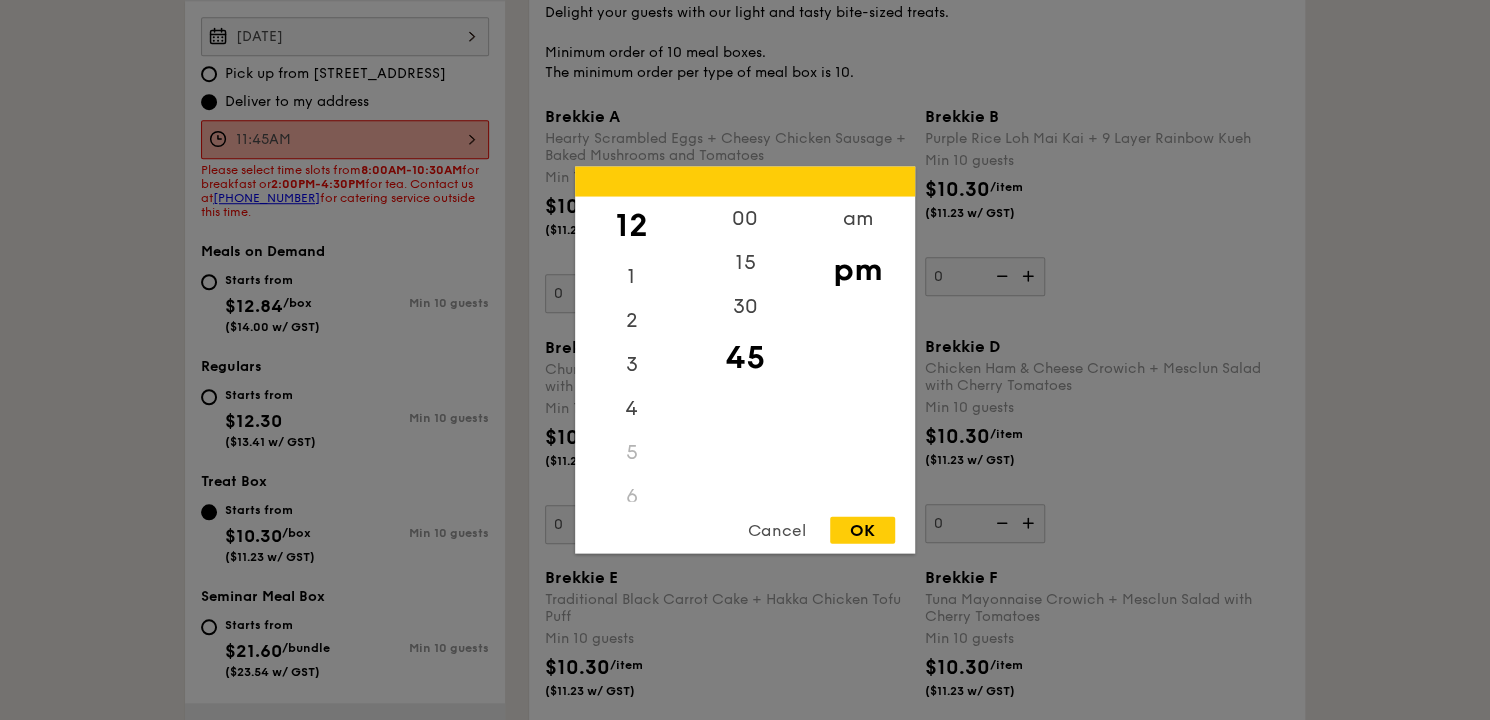 click on "OK" at bounding box center [862, 530] 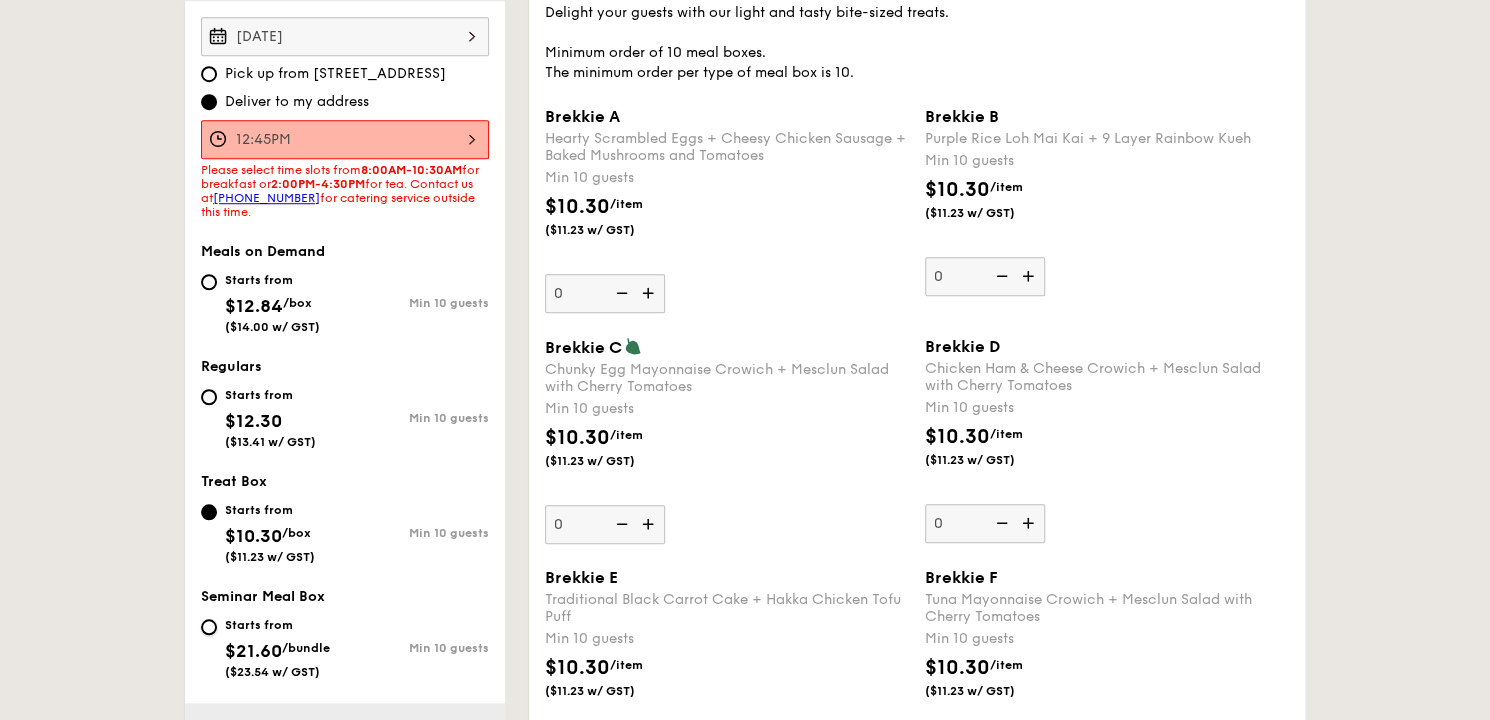 click on "Starts from
$21.60
/bundle
($23.54 w/ GST)
Min 10 guests" at bounding box center (345, 652) 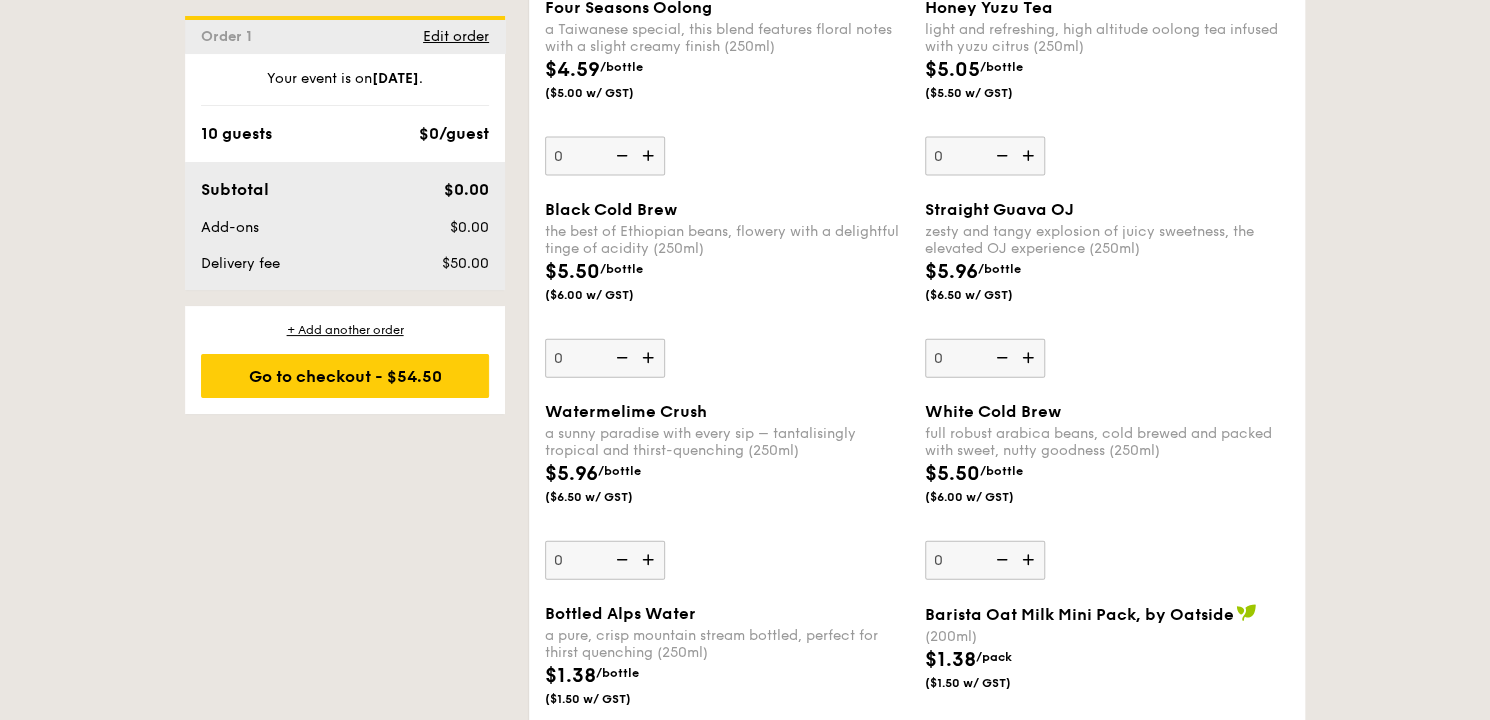scroll, scrollTop: 5760, scrollLeft: 0, axis: vertical 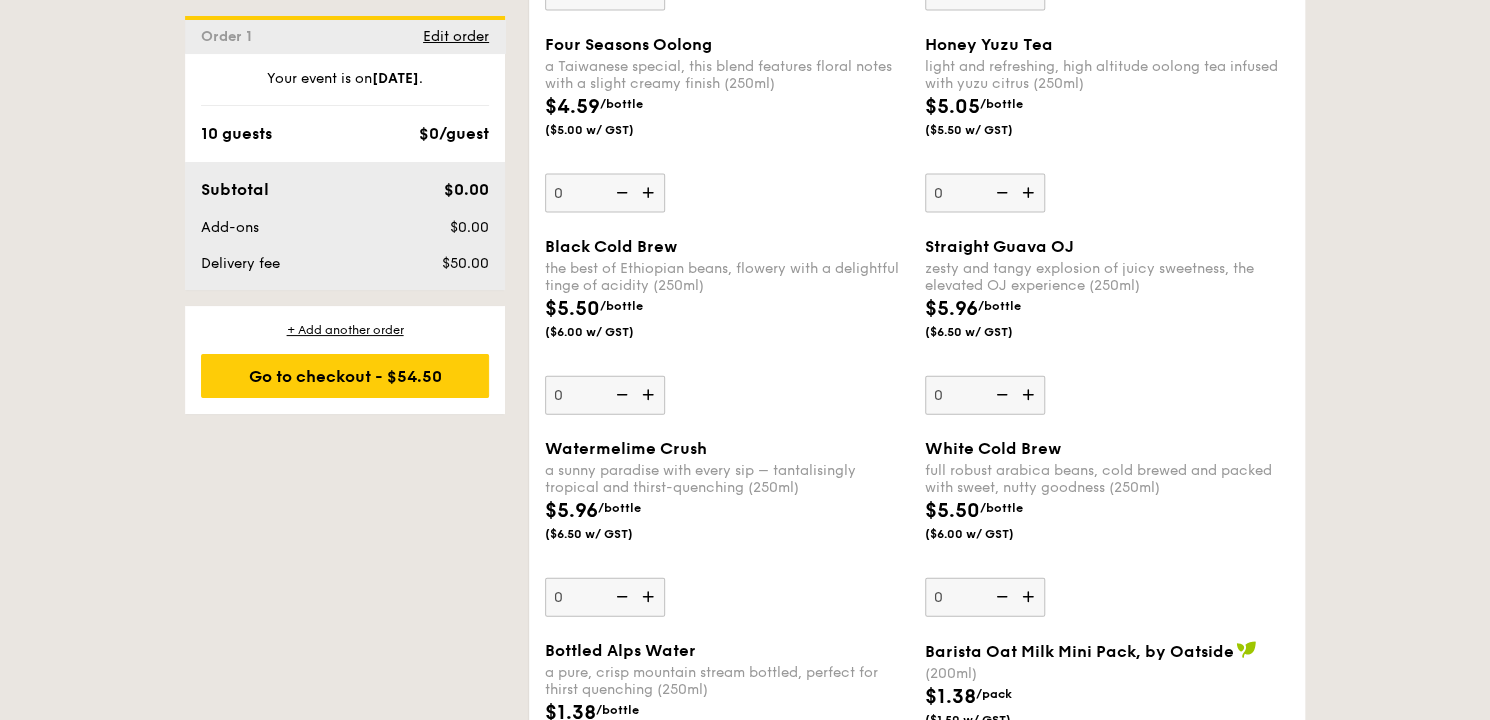click at bounding box center (1030, 193) 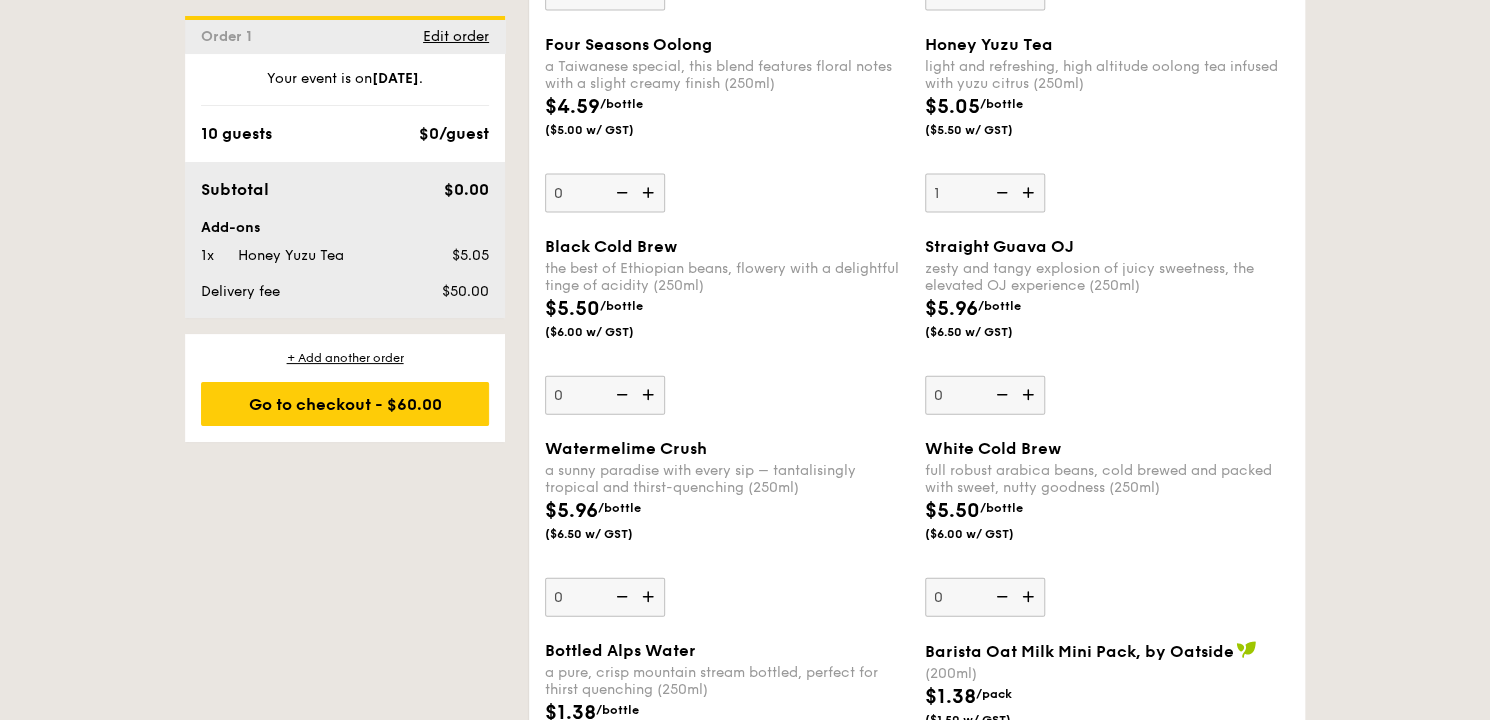 click at bounding box center (1030, 395) 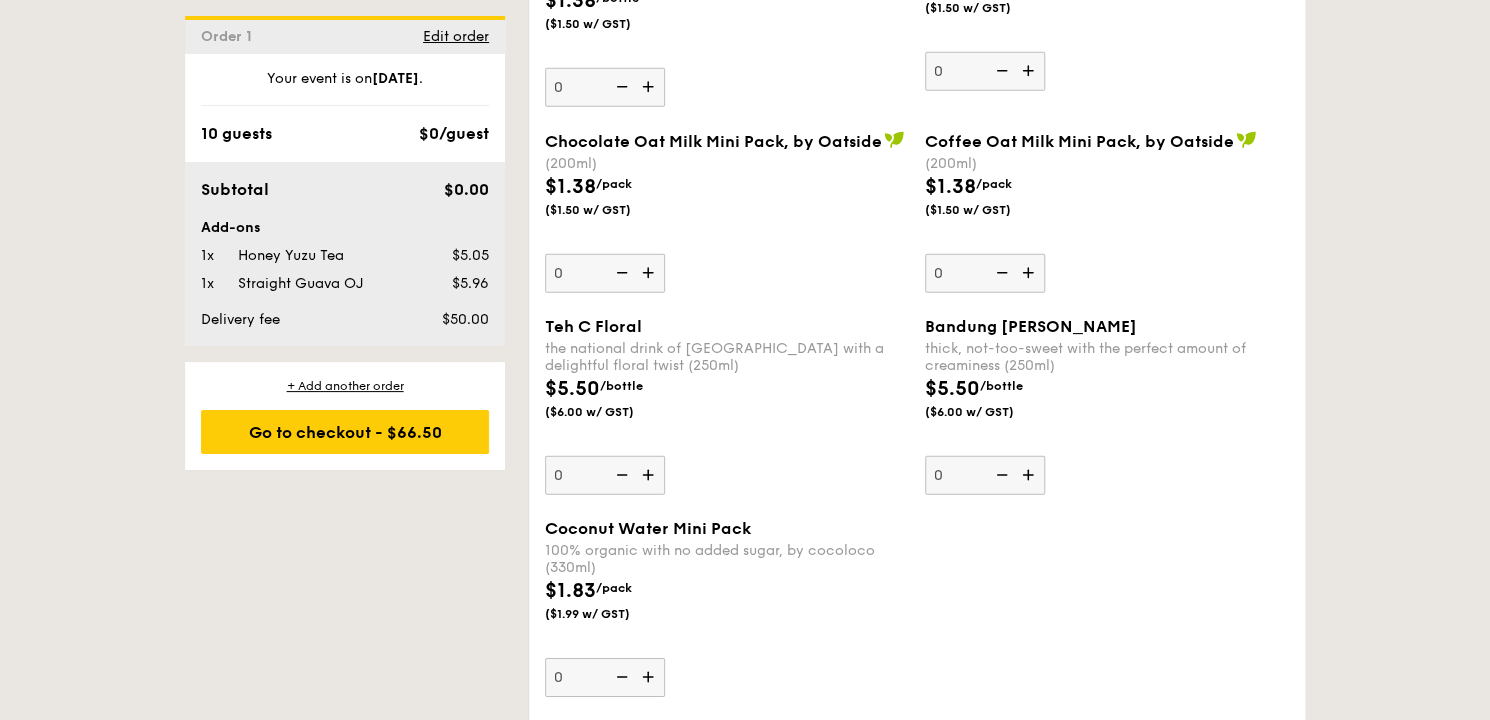 scroll, scrollTop: 6480, scrollLeft: 0, axis: vertical 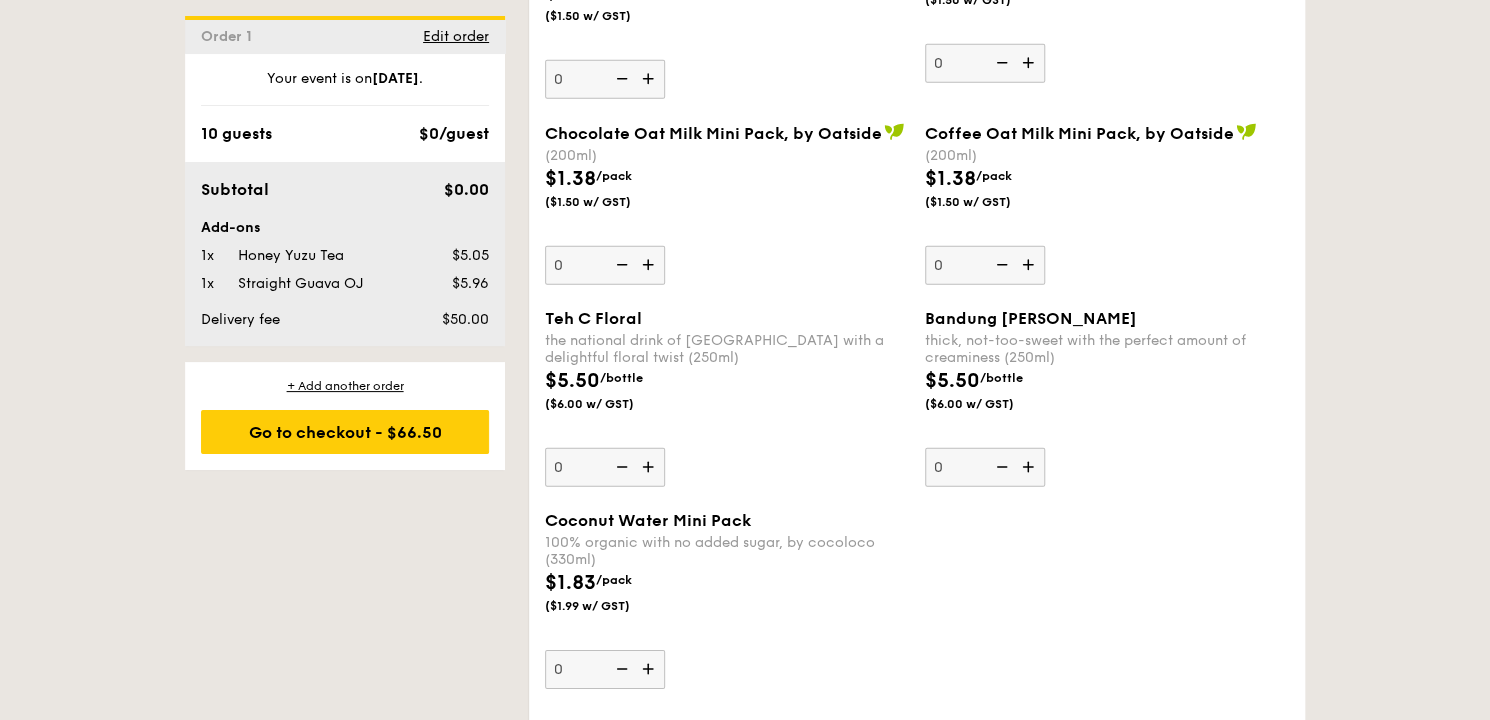 click at bounding box center [1030, 467] 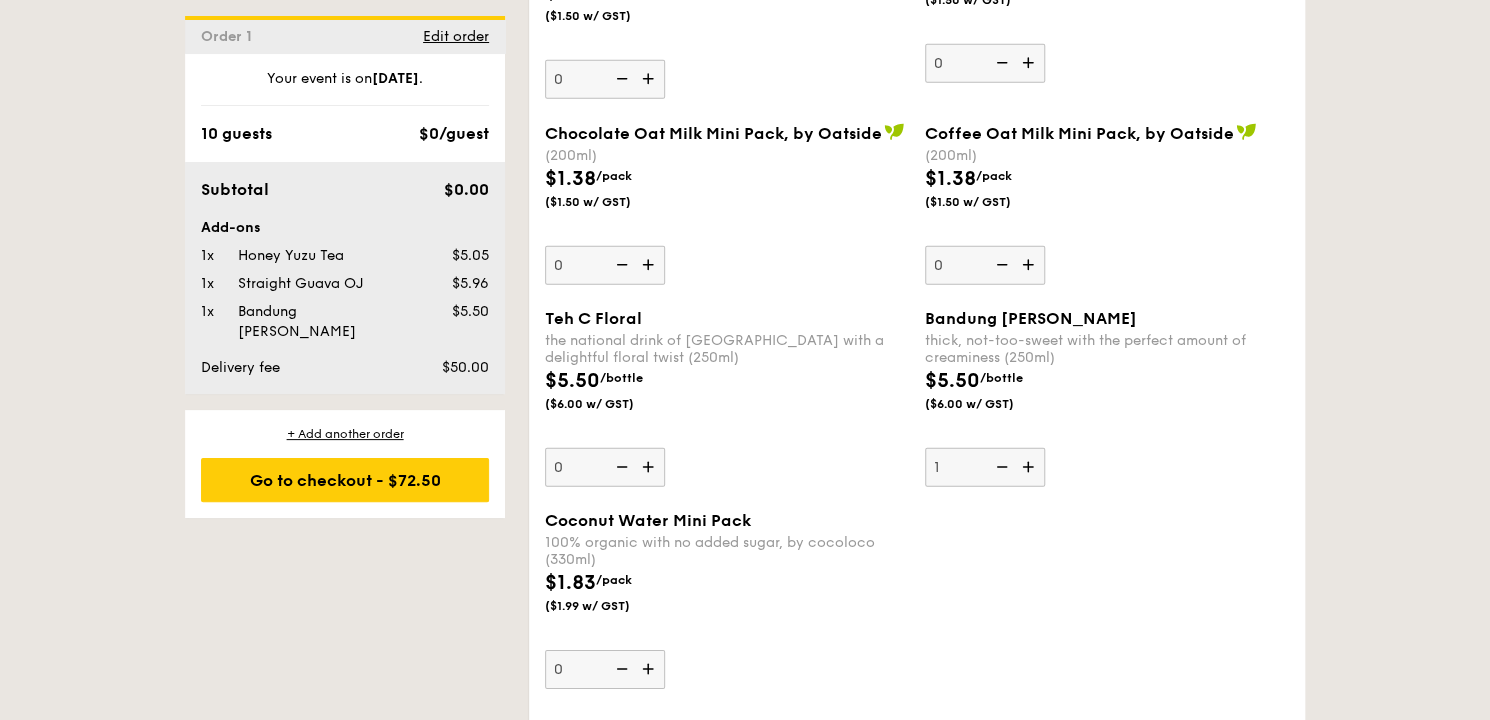 click at bounding box center (650, 669) 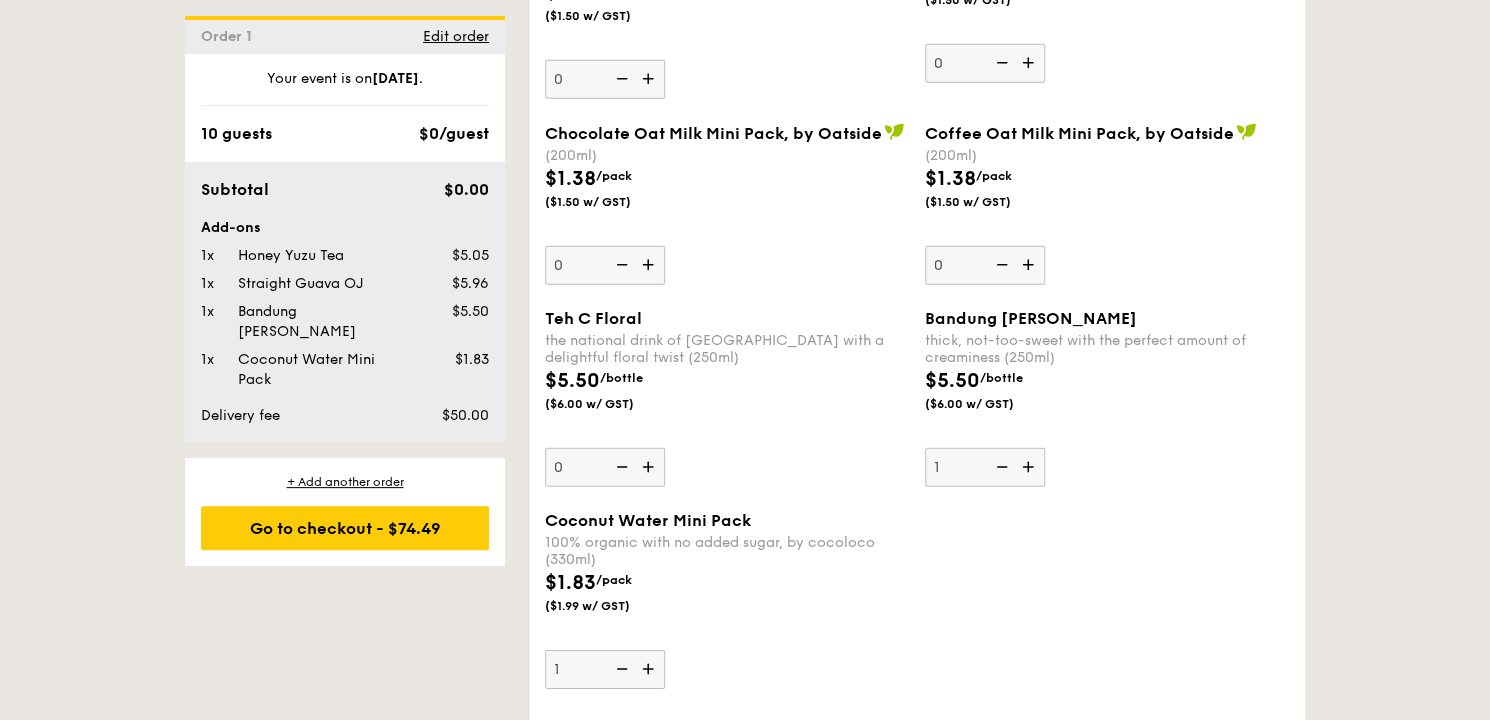 click at bounding box center [650, 669] 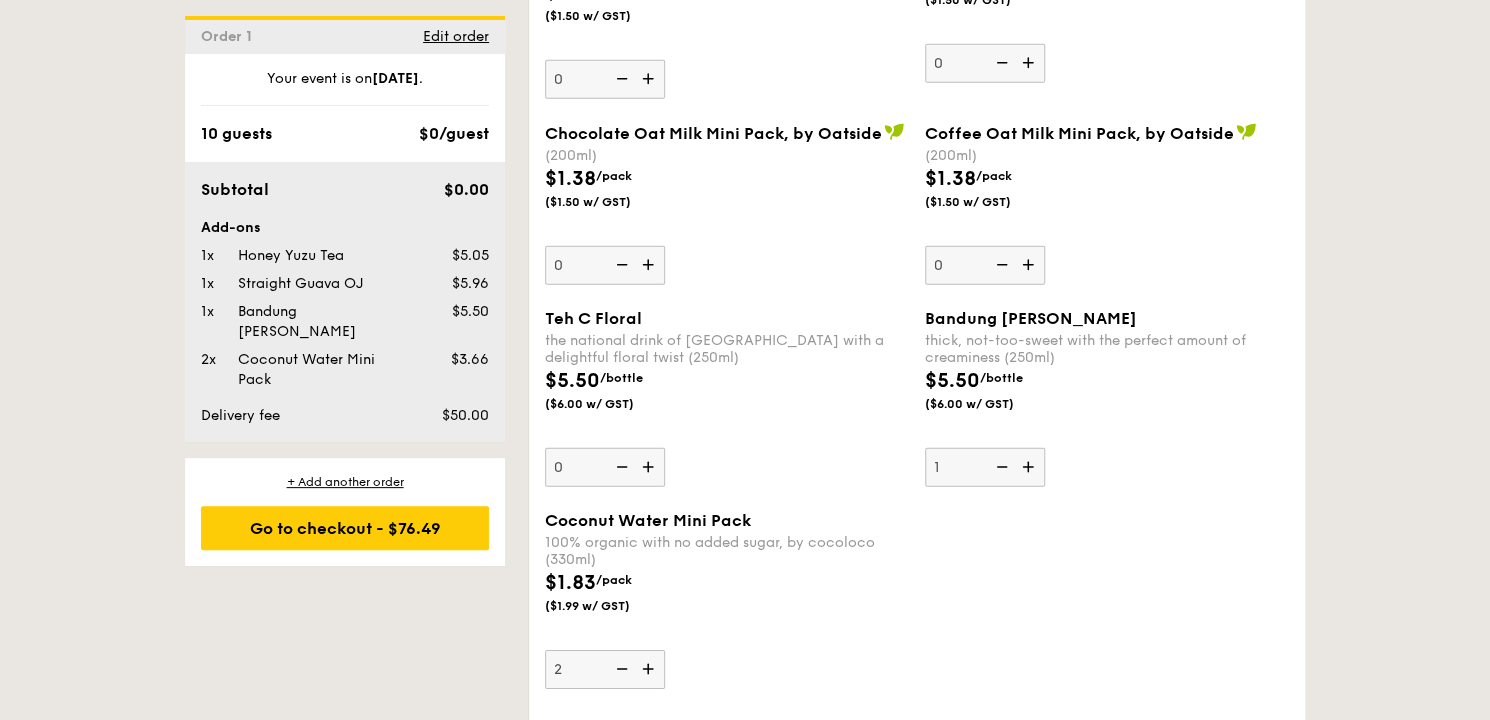 click at bounding box center (650, 669) 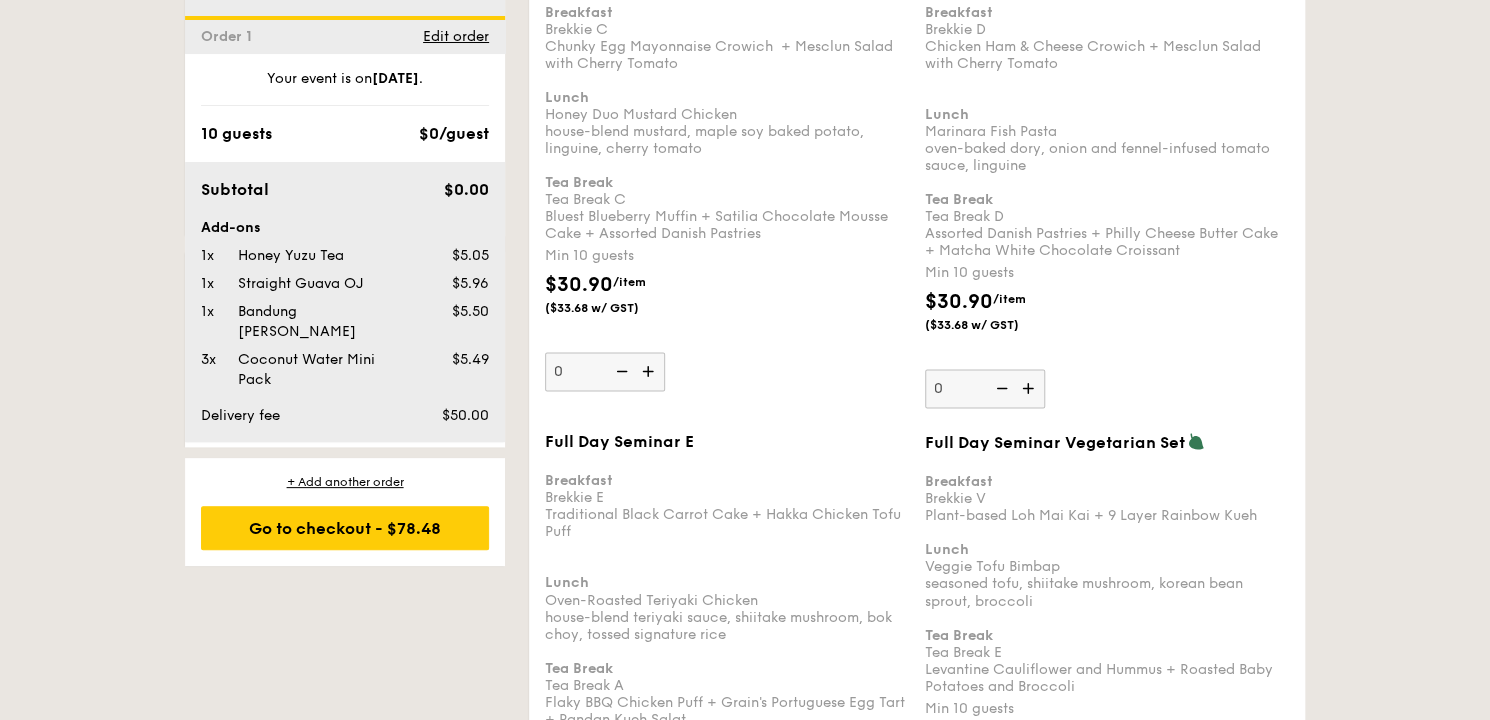 scroll, scrollTop: 0, scrollLeft: 0, axis: both 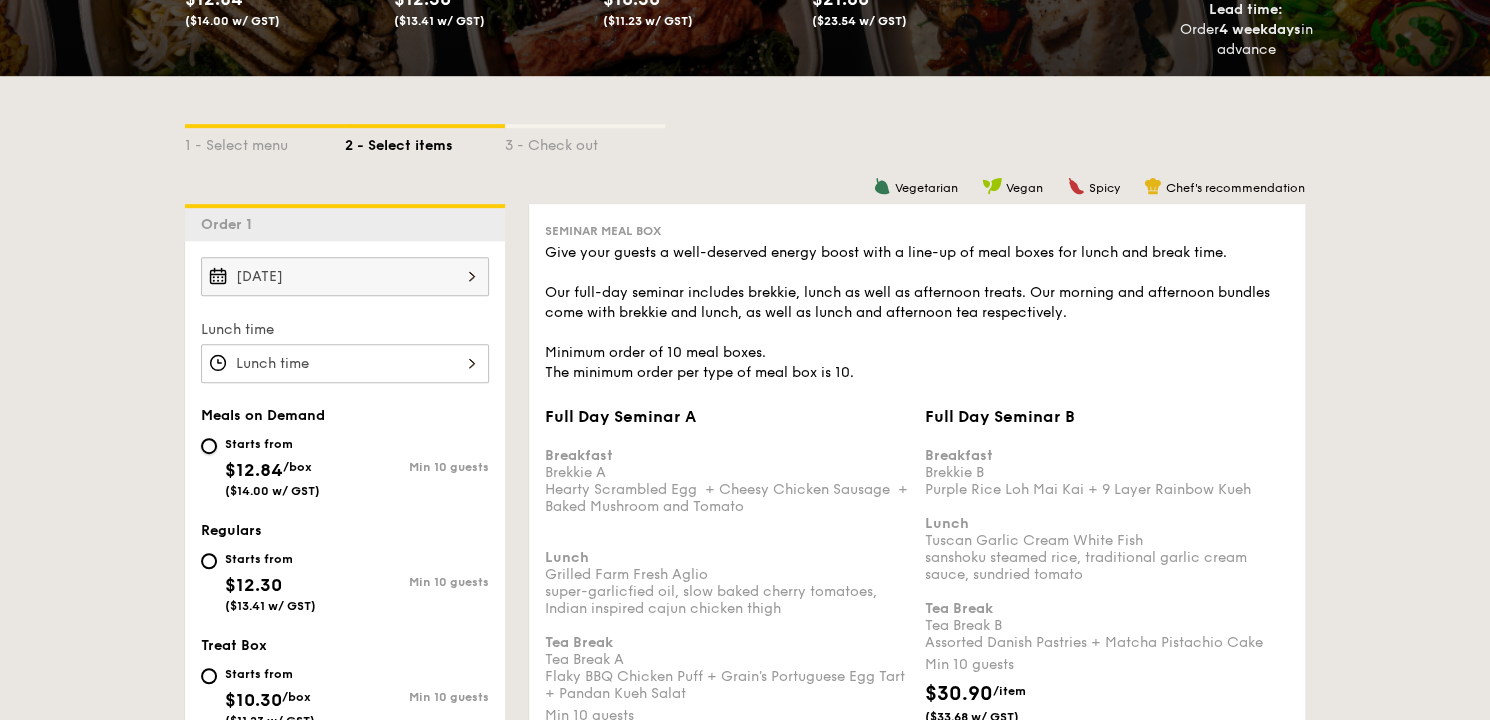 click on "Starts from
$12.84
/box
($14.00 w/ GST)
Min 10 guests" at bounding box center (209, 446) 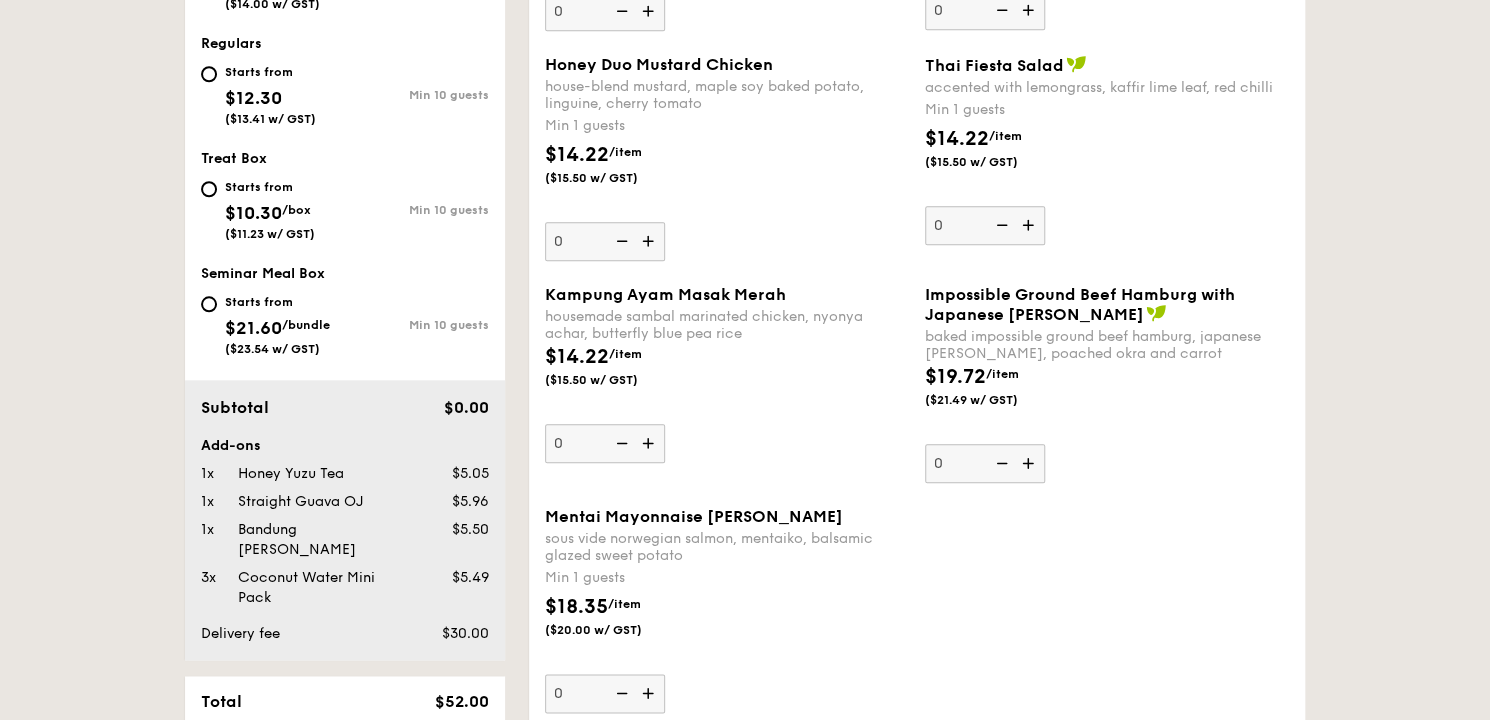 scroll, scrollTop: 960, scrollLeft: 0, axis: vertical 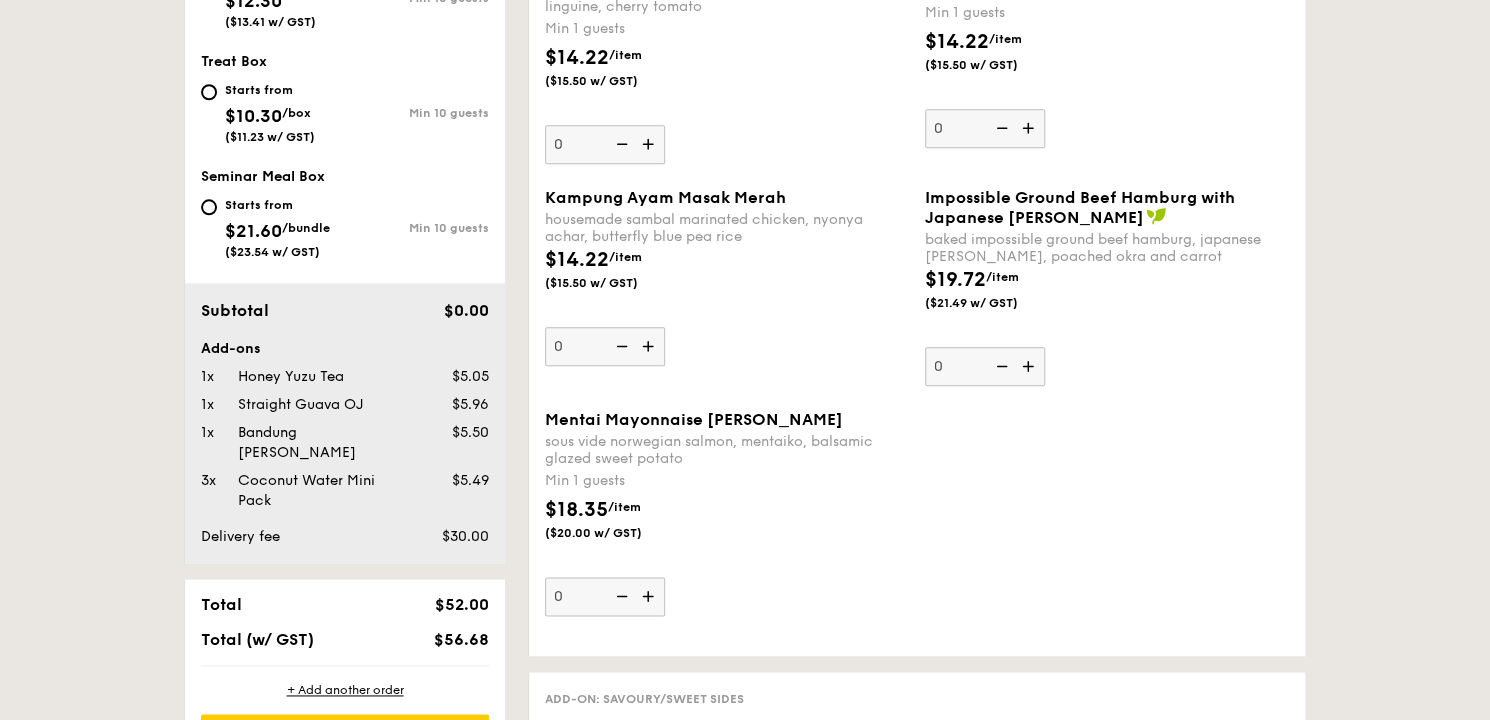 click at bounding box center [650, 596] 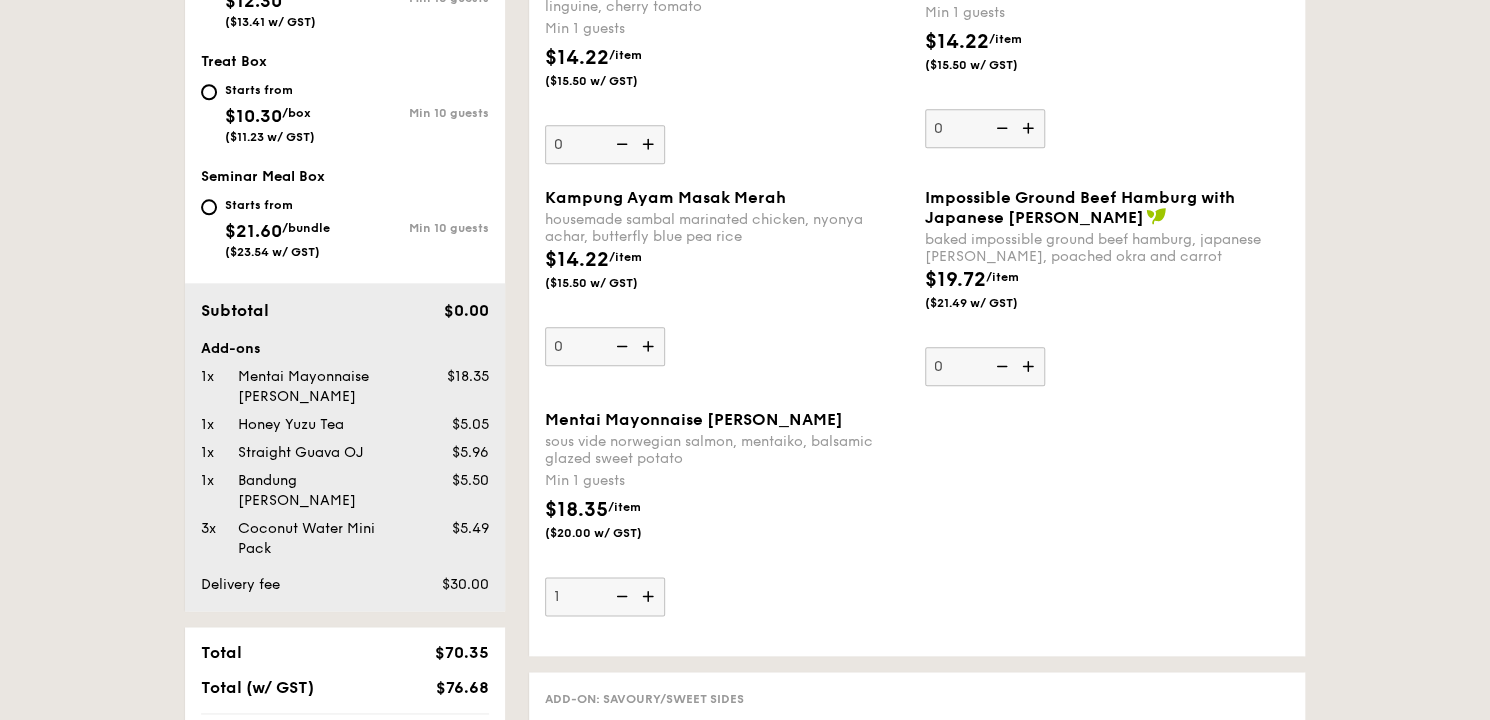 click at bounding box center (650, 596) 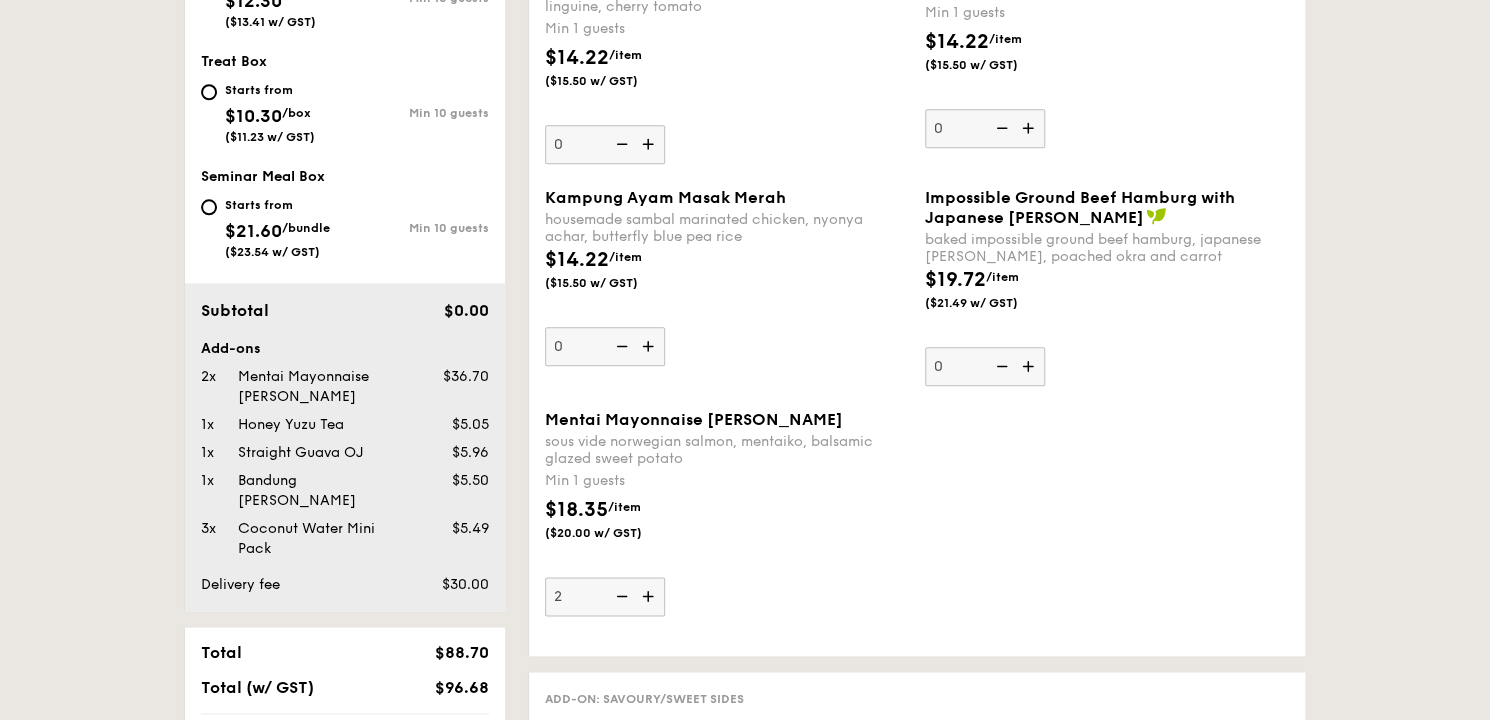 click at bounding box center (650, 596) 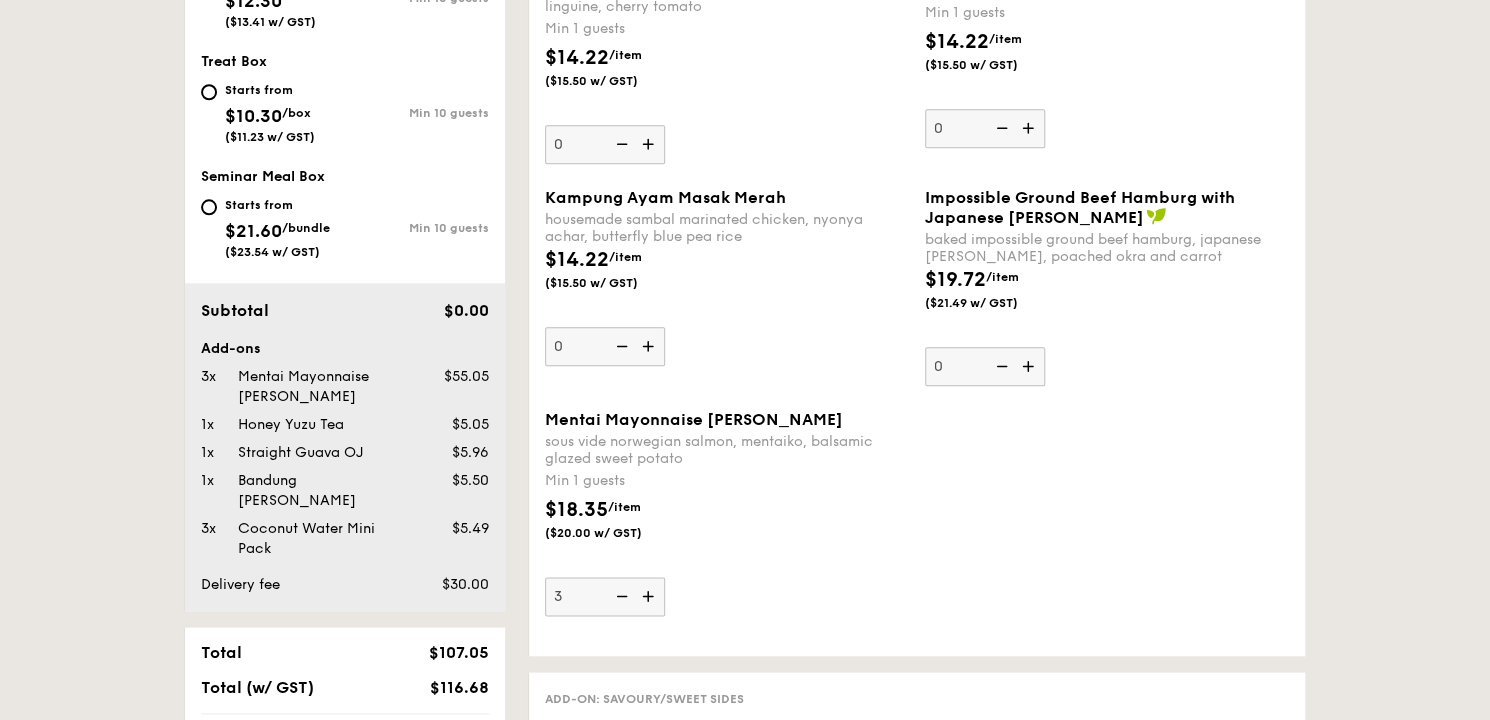 click at bounding box center [650, 596] 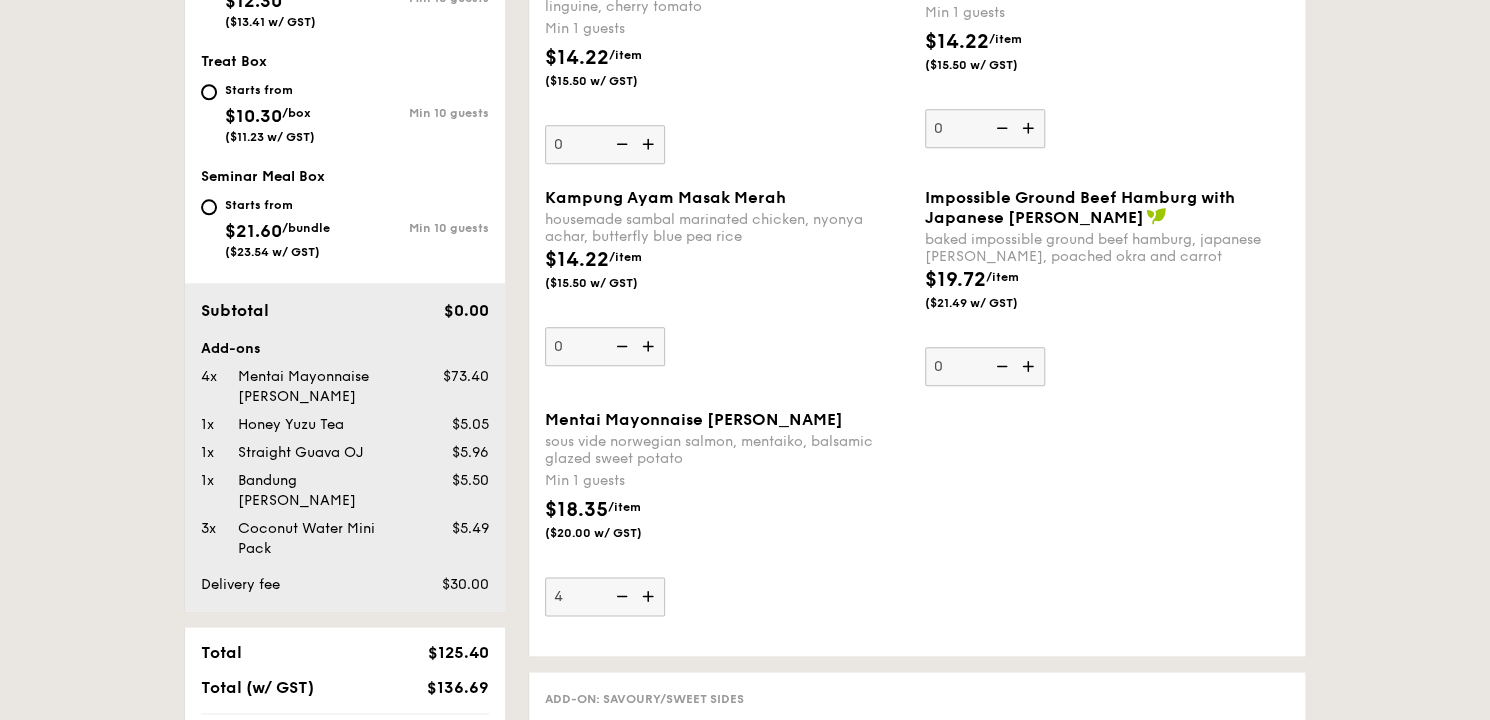 click at bounding box center (650, 596) 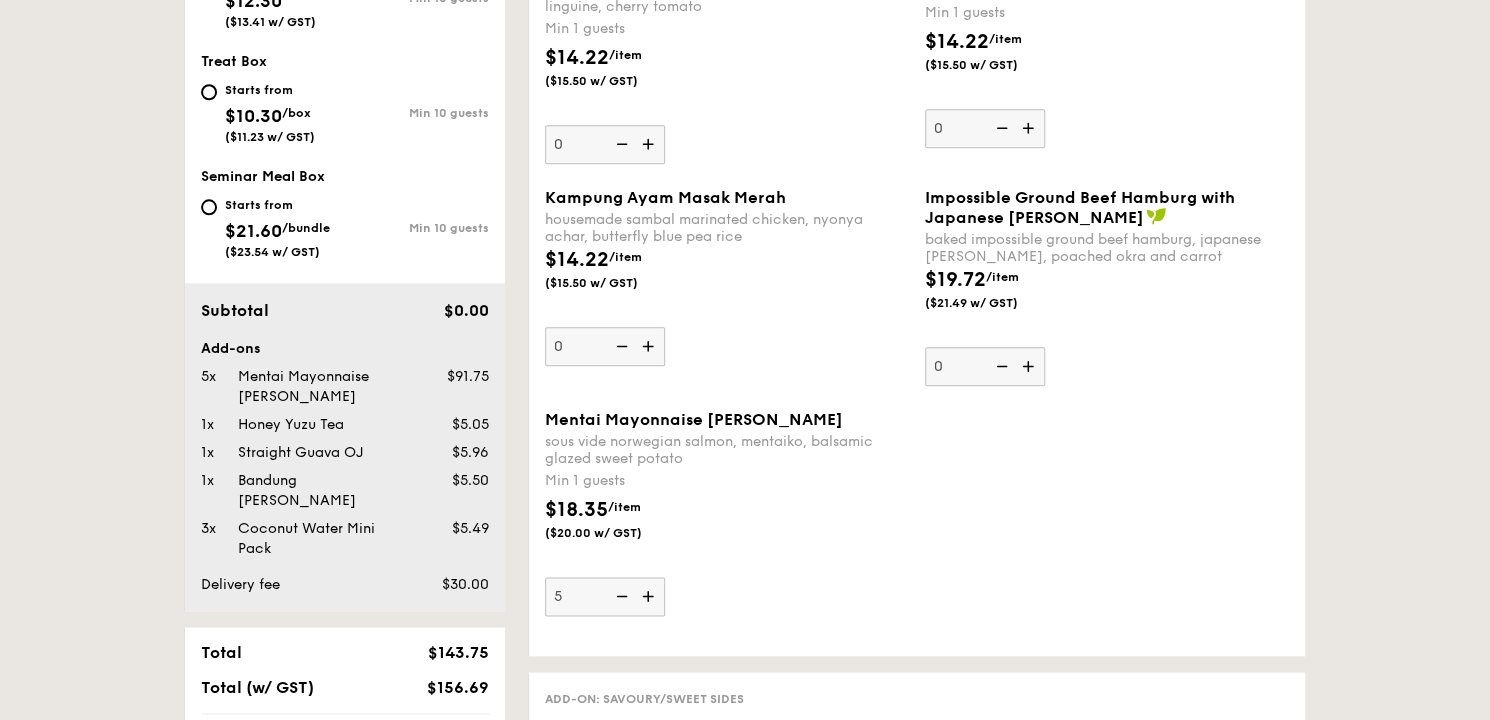 click at bounding box center [650, 596] 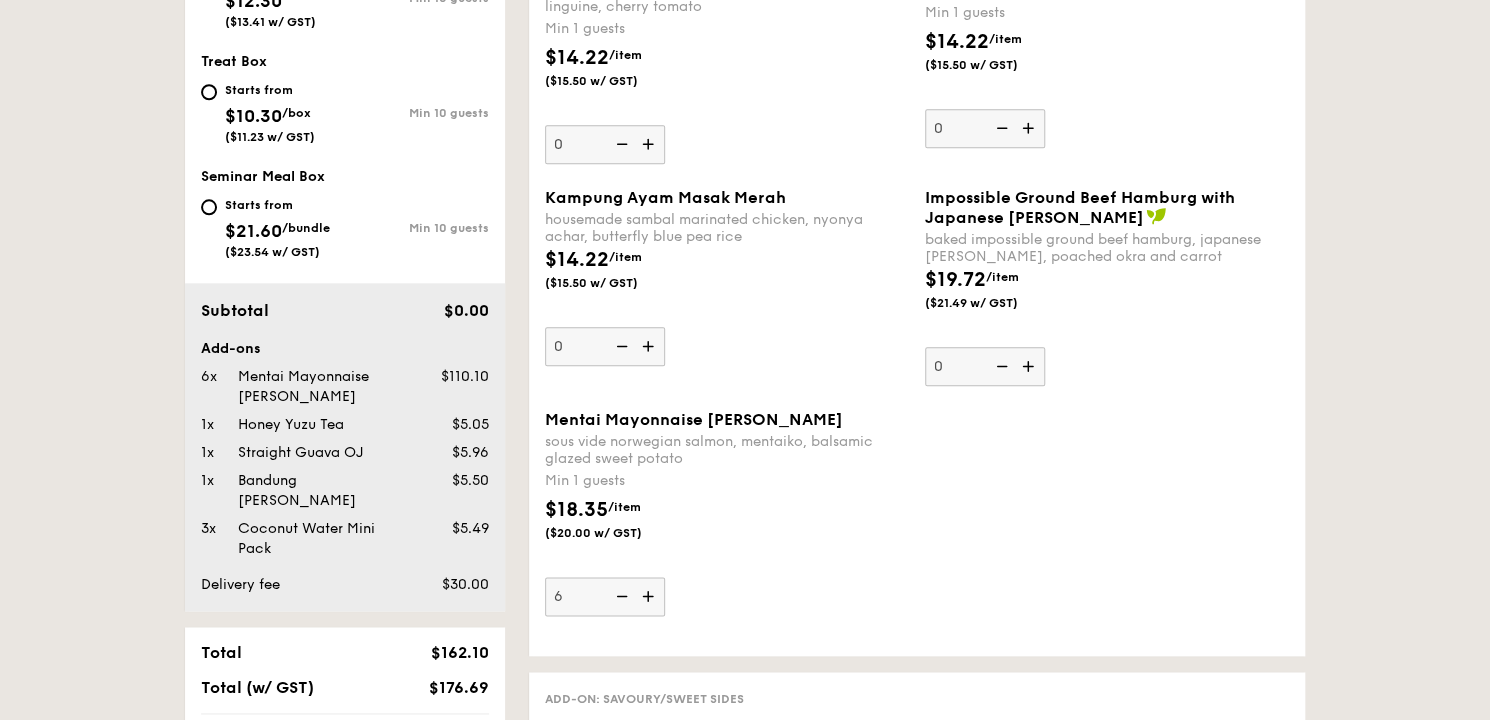 click at bounding box center [650, 596] 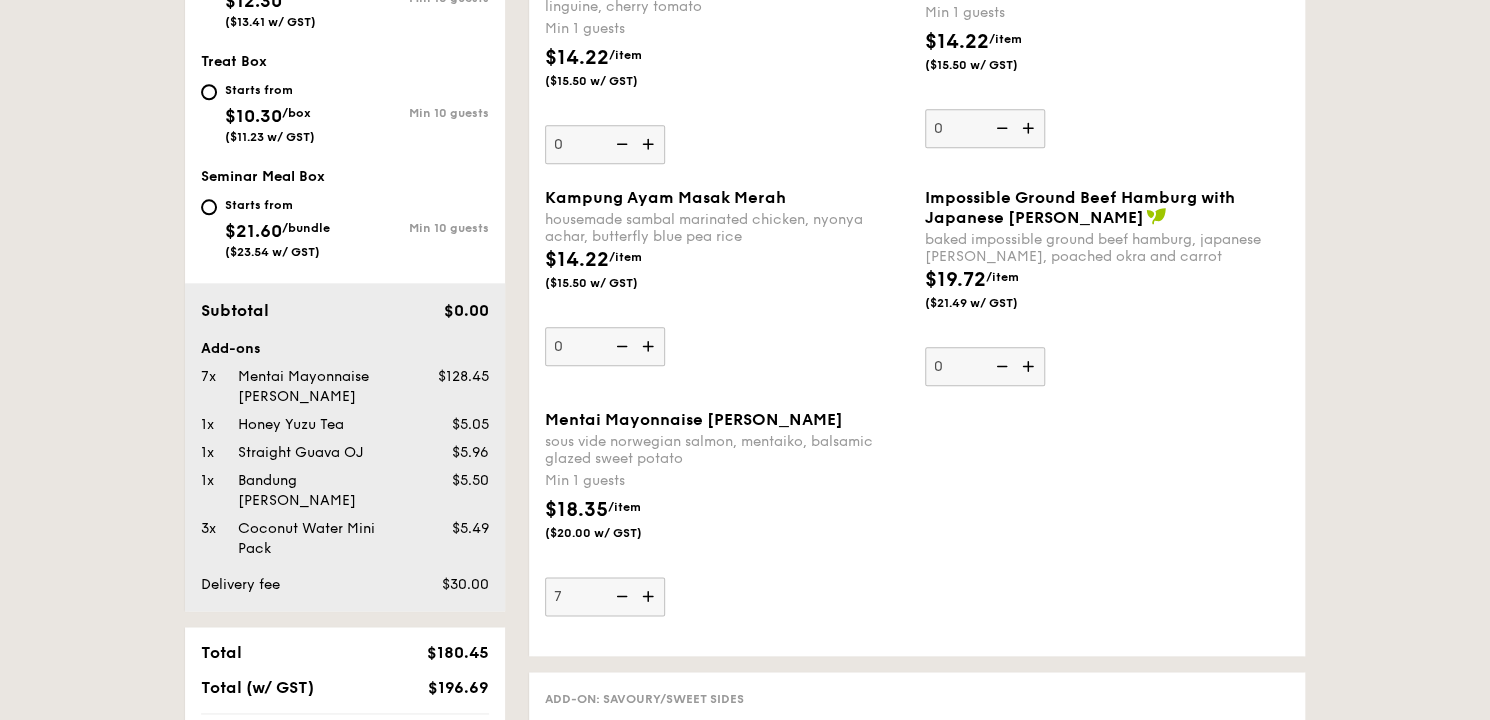 click at bounding box center [650, 596] 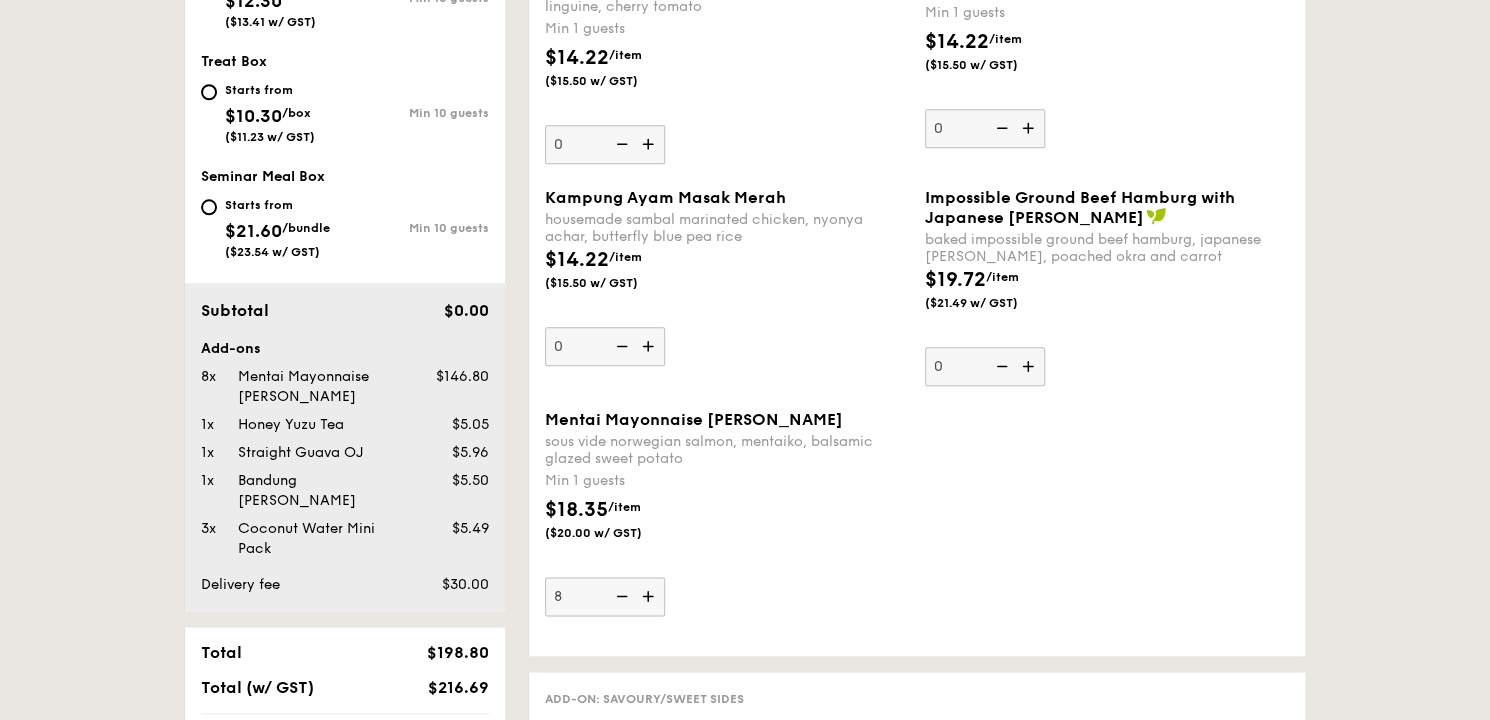 click at bounding box center [650, 596] 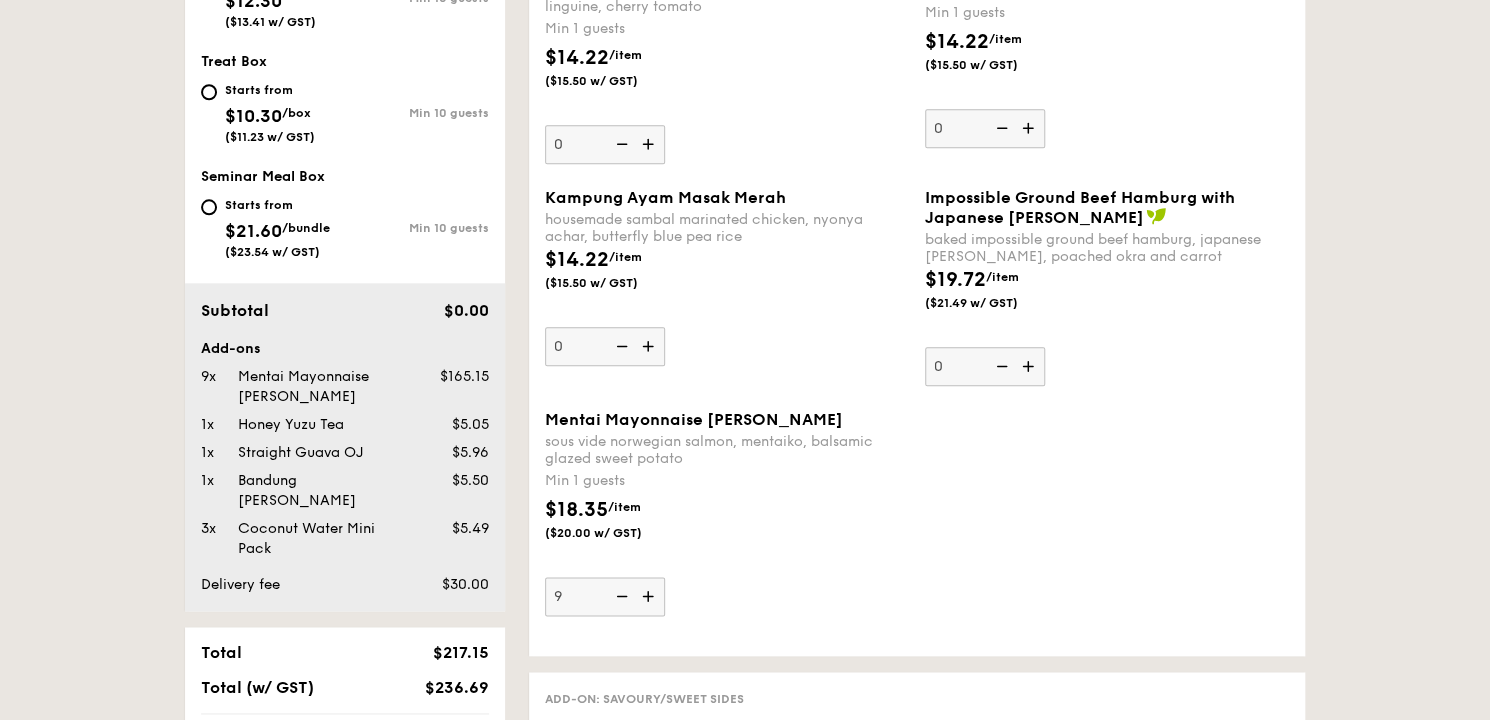 click at bounding box center [650, 596] 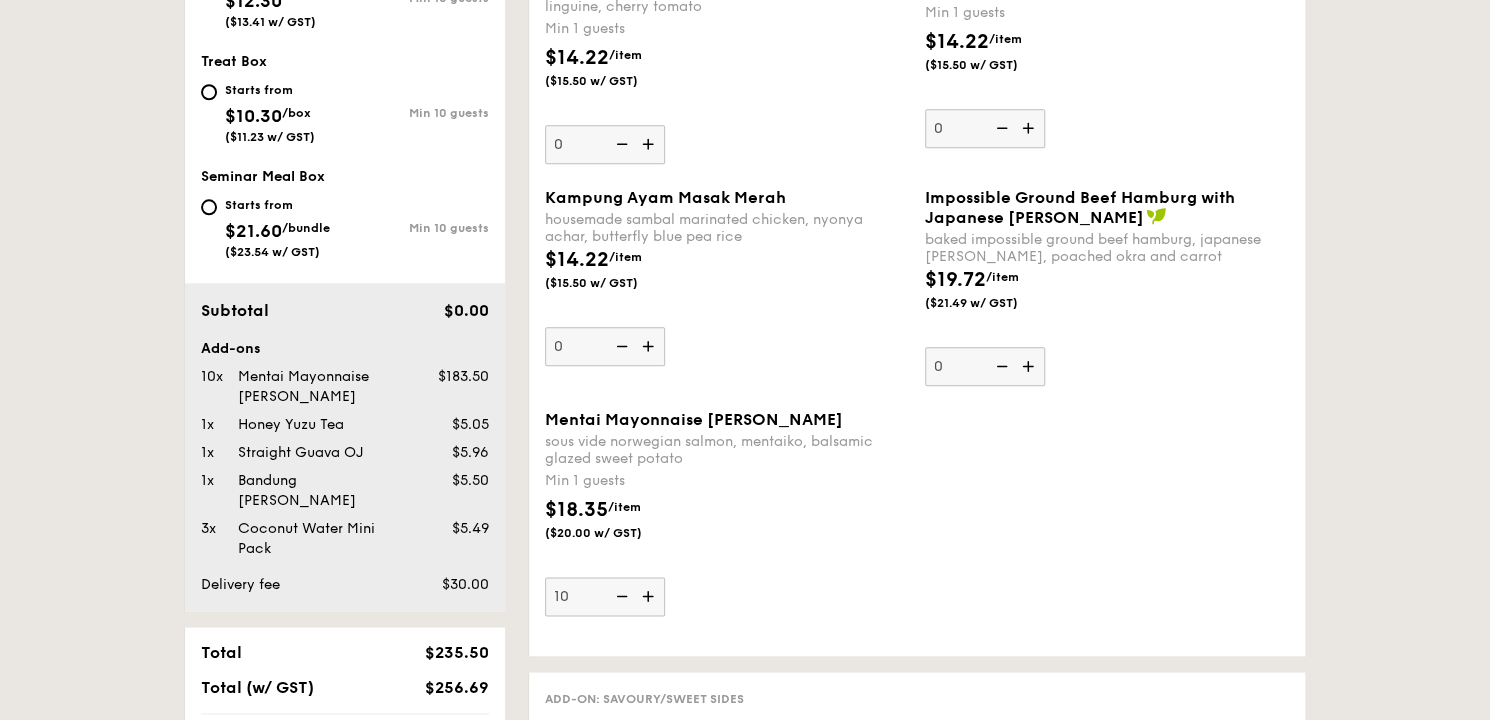 click on "$18.35
/item
($20.00 w/ GST)" at bounding box center (727, 530) 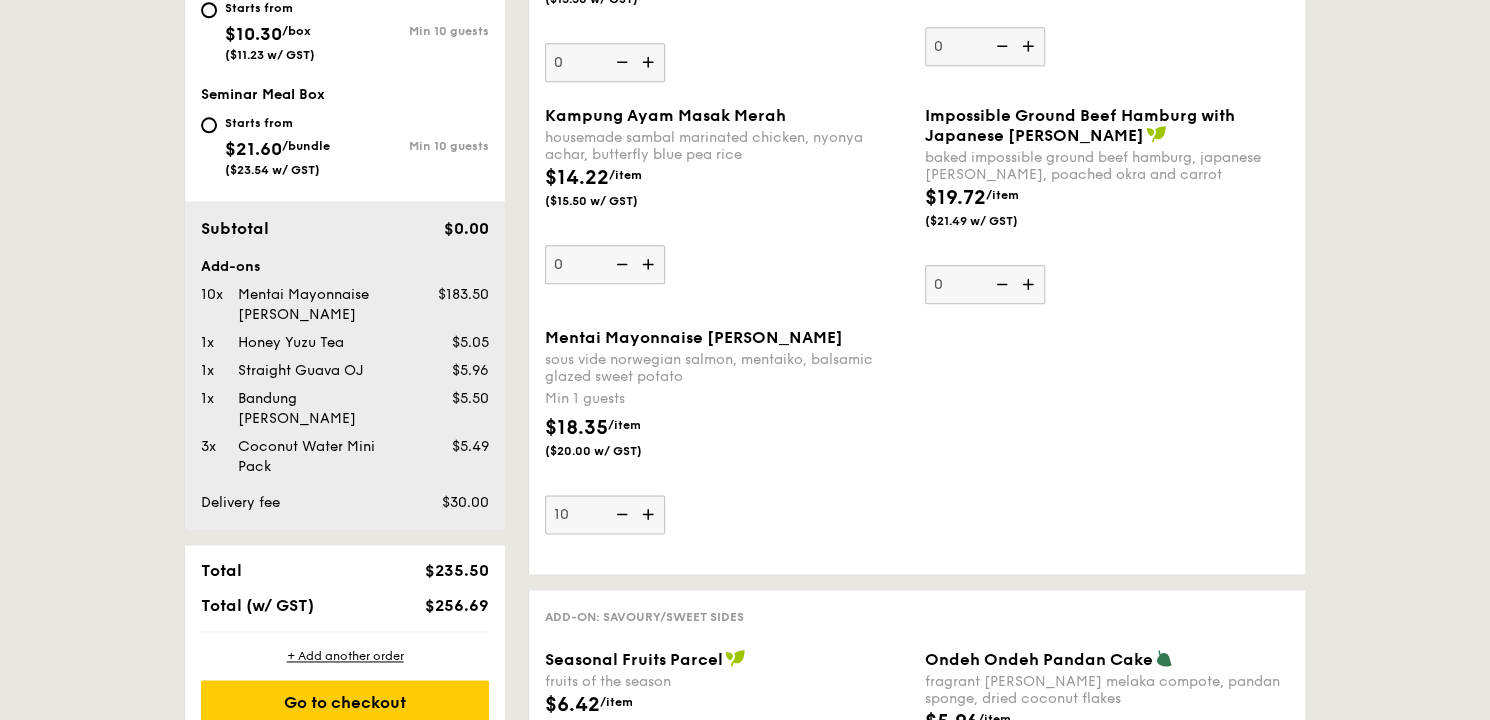 scroll, scrollTop: 1080, scrollLeft: 0, axis: vertical 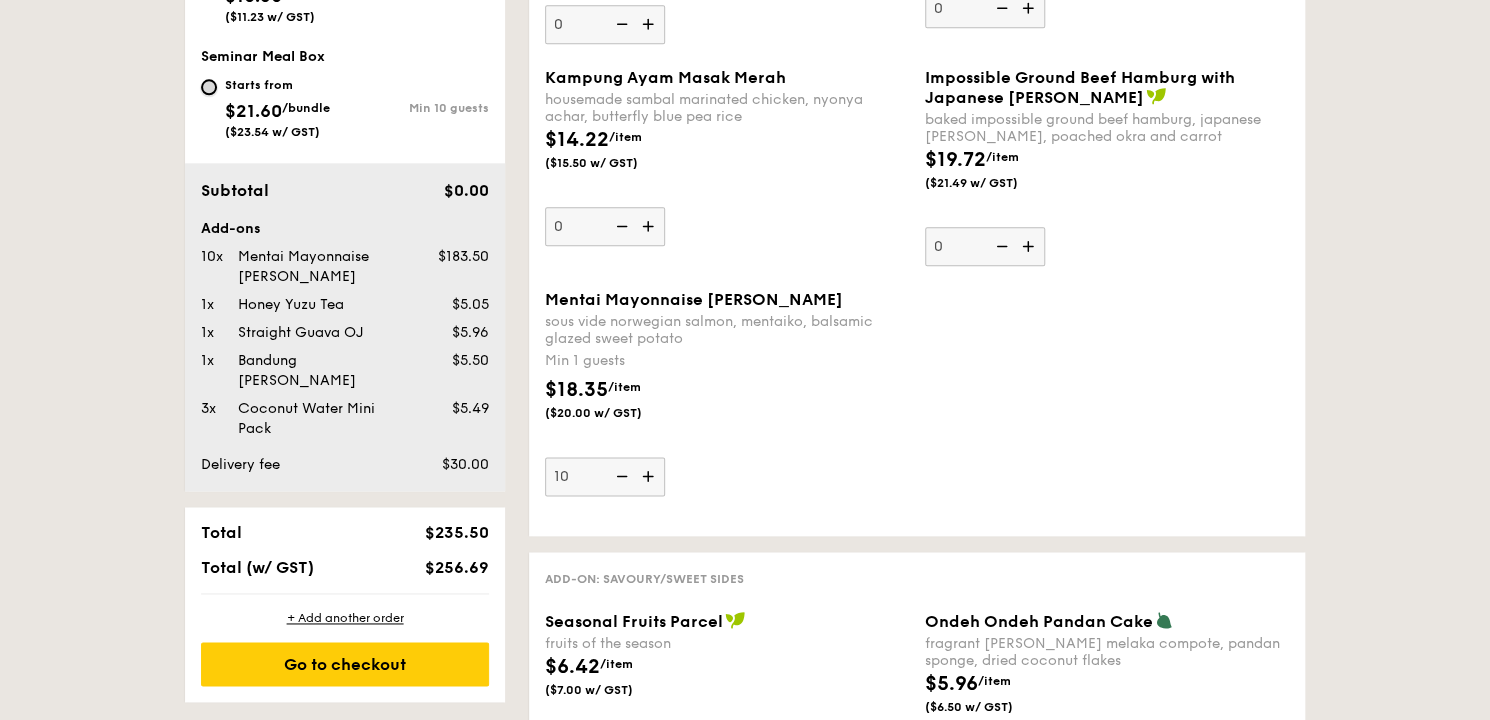 click on "Starts from
$21.60
/bundle
($23.54 w/ GST)
Min 10 guests" at bounding box center (209, 87) 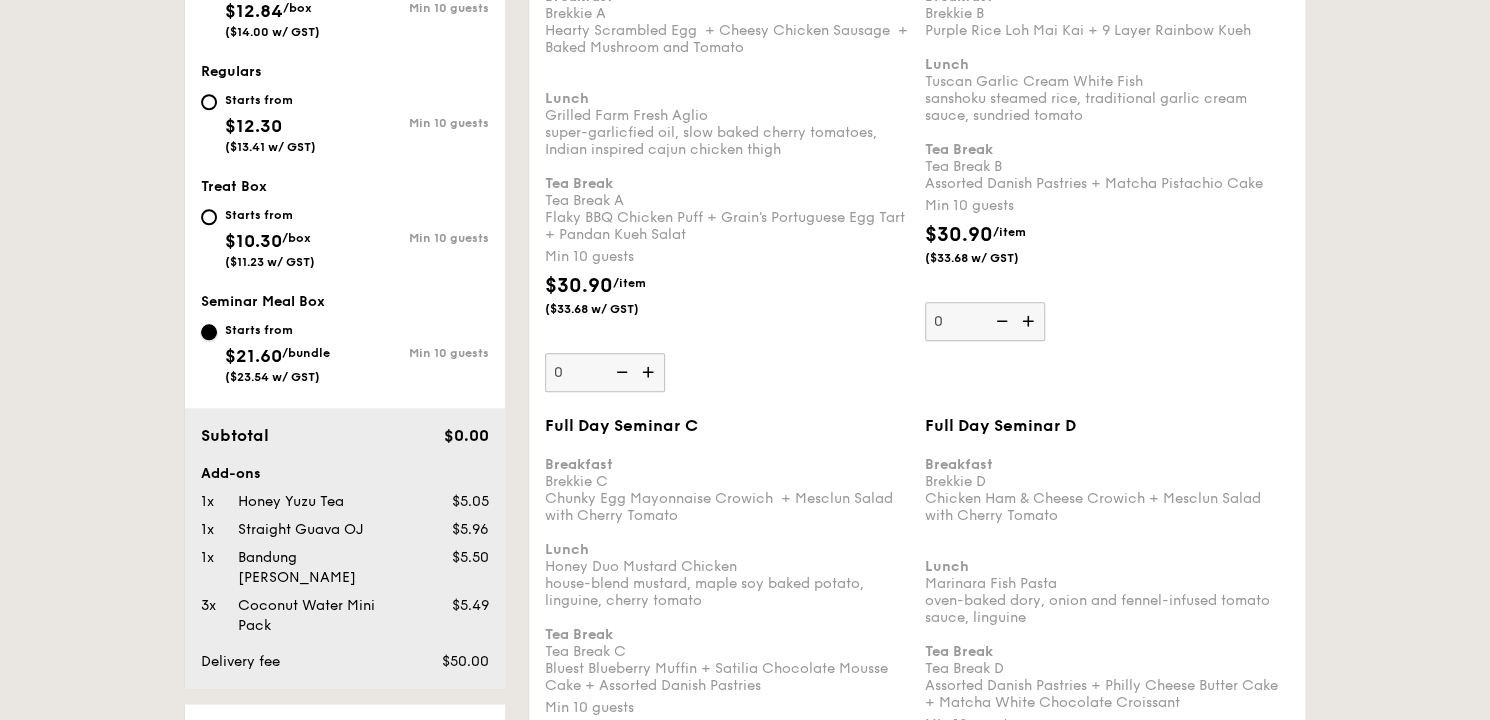 scroll, scrollTop: 824, scrollLeft: 0, axis: vertical 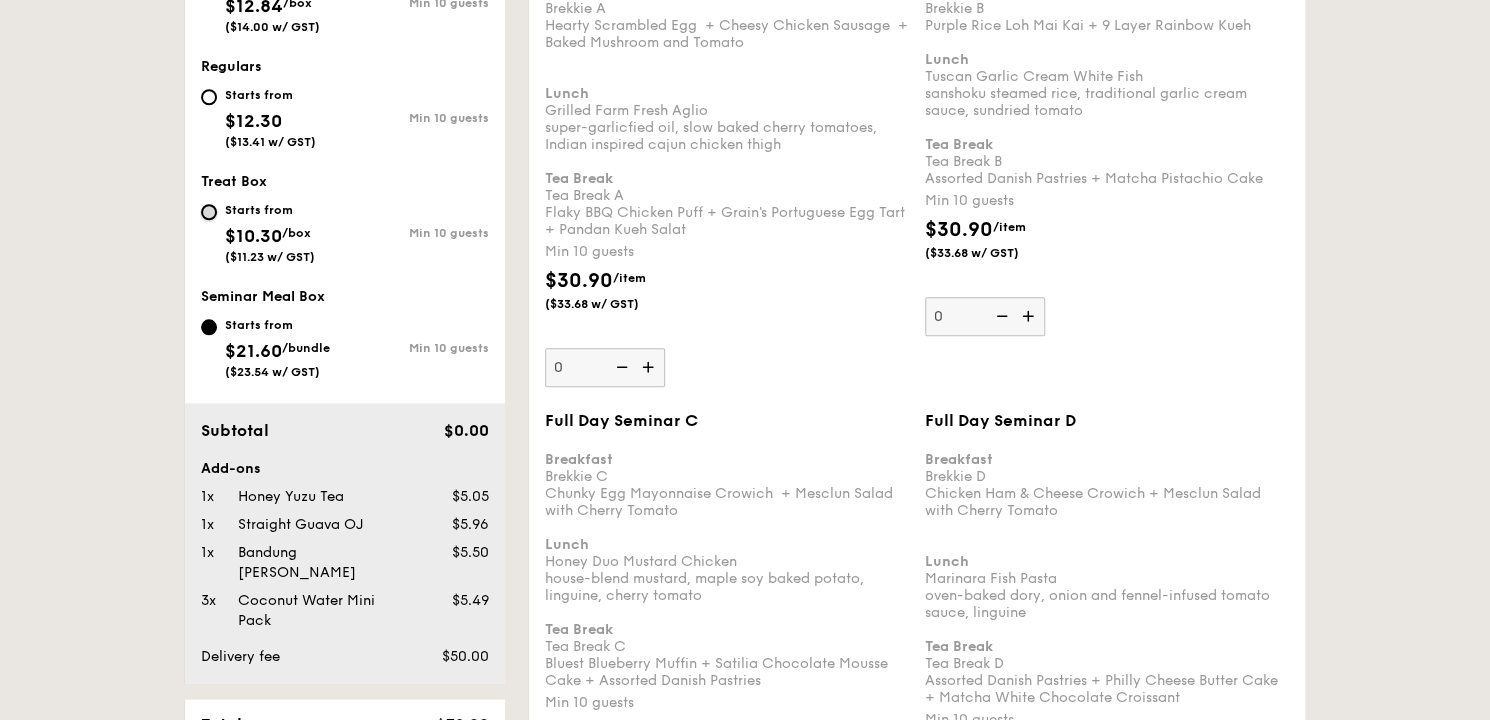 click on "Starts from
$10.30
/box
($11.23 w/ GST)
Min 10 guests" at bounding box center [209, 212] 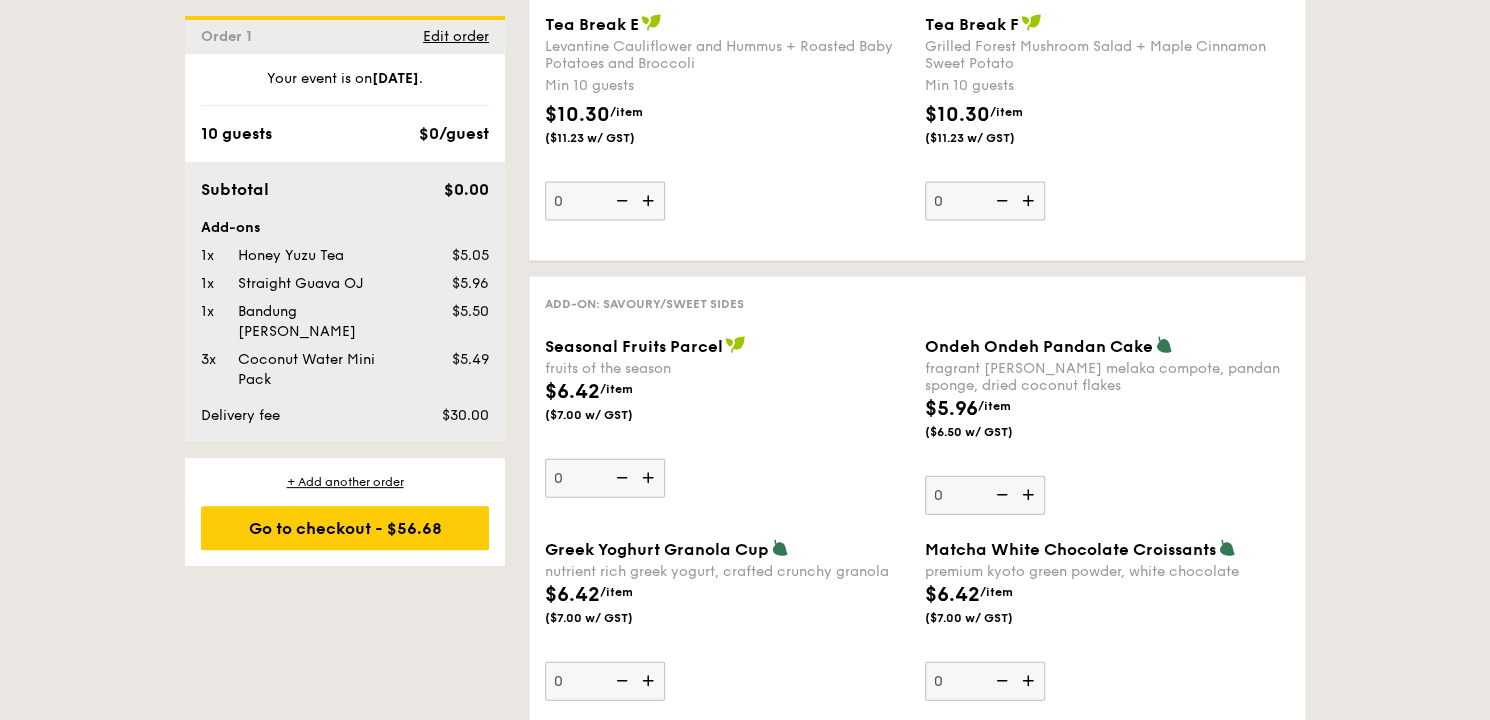 scroll, scrollTop: 2040, scrollLeft: 0, axis: vertical 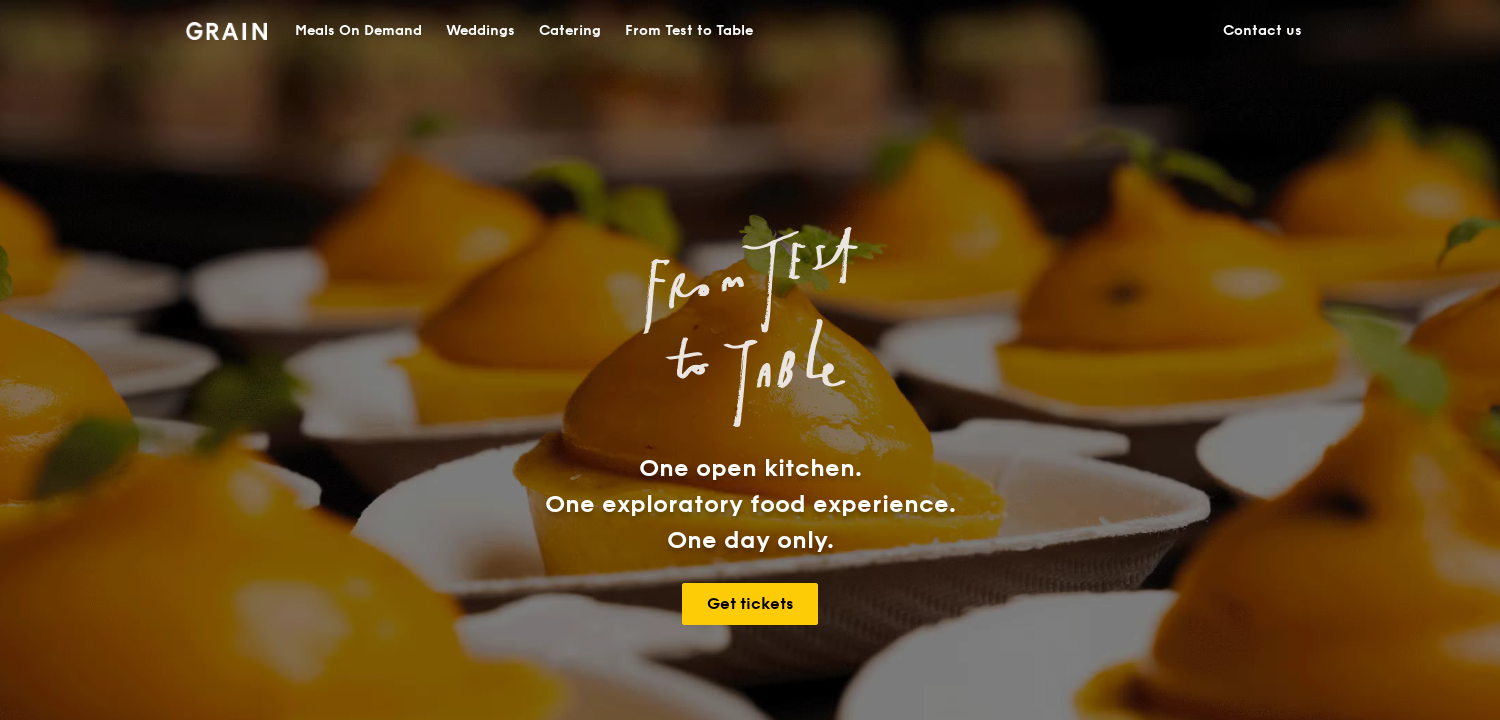 click on "Meals On Demand" at bounding box center (358, 31) 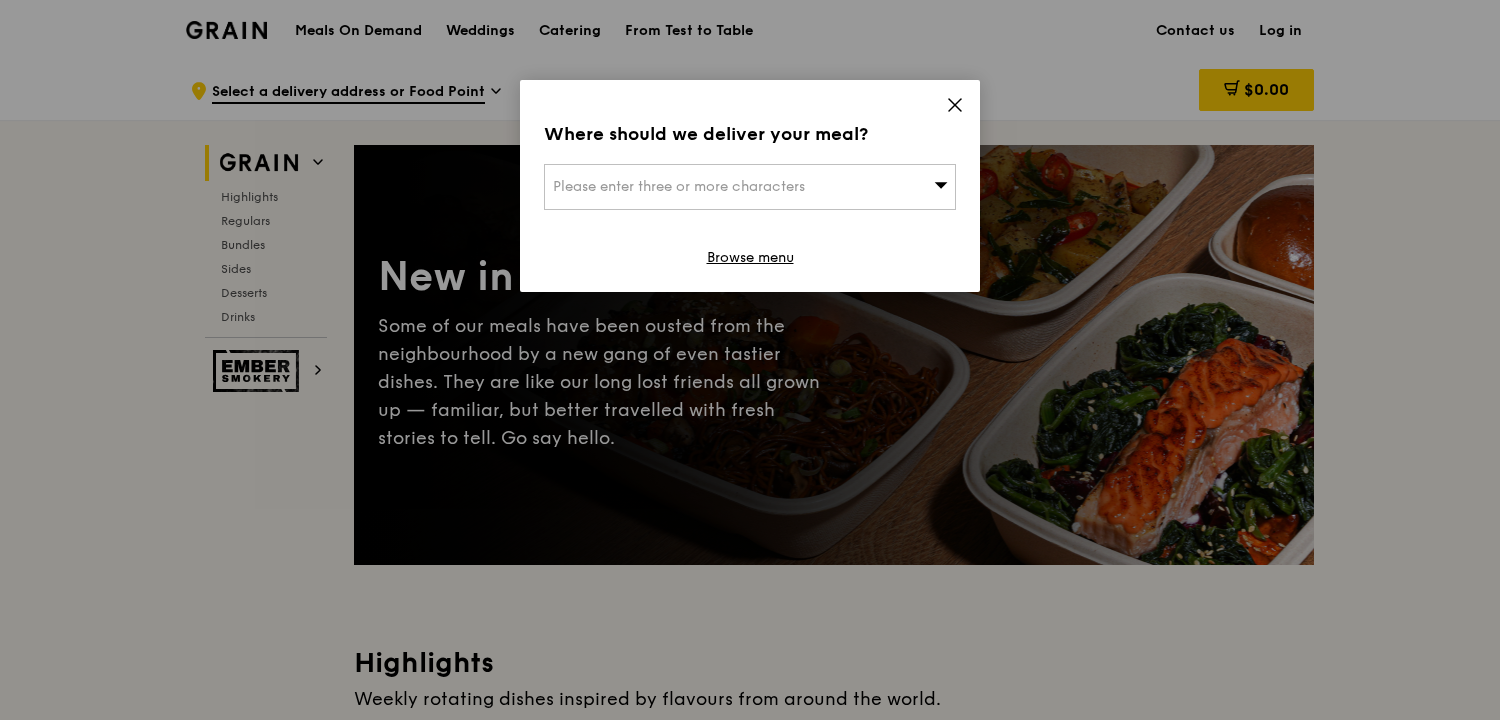 click 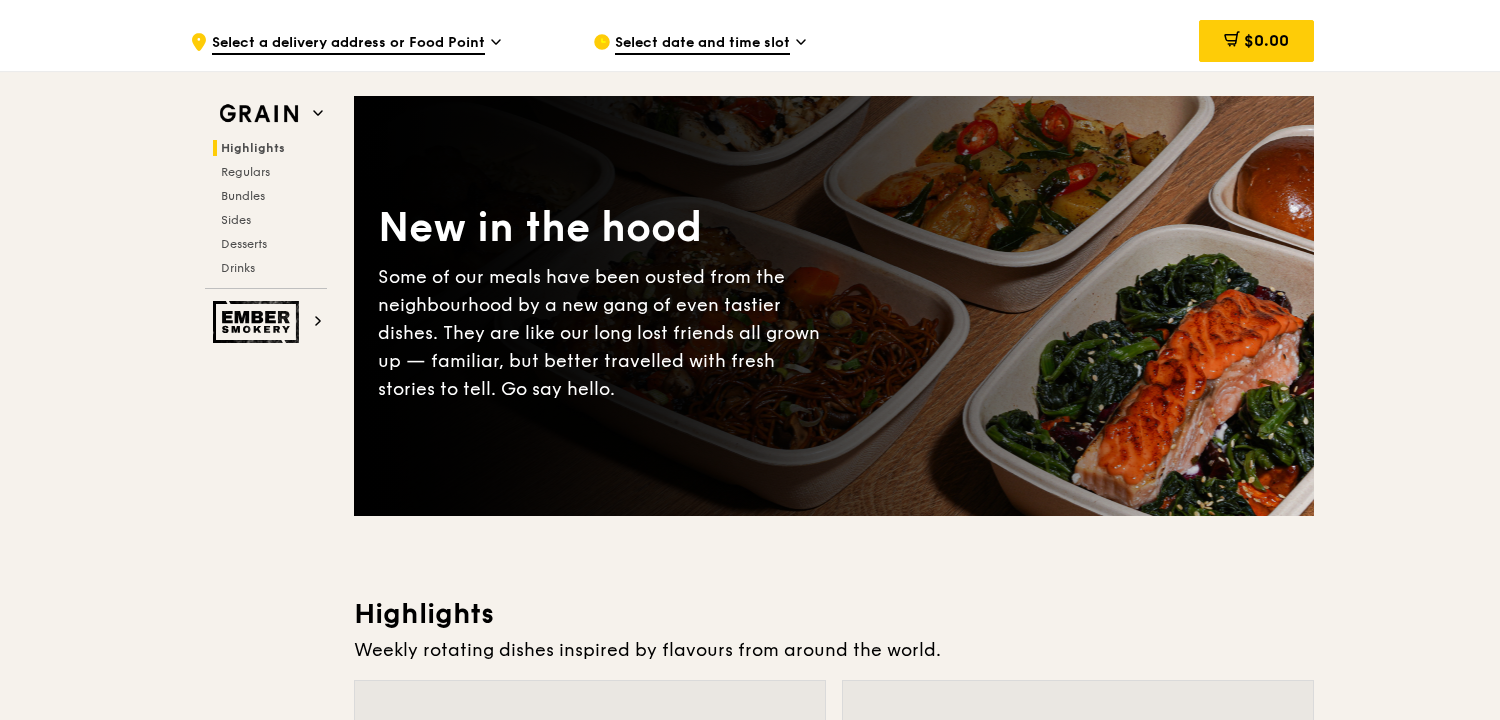scroll, scrollTop: 0, scrollLeft: 0, axis: both 